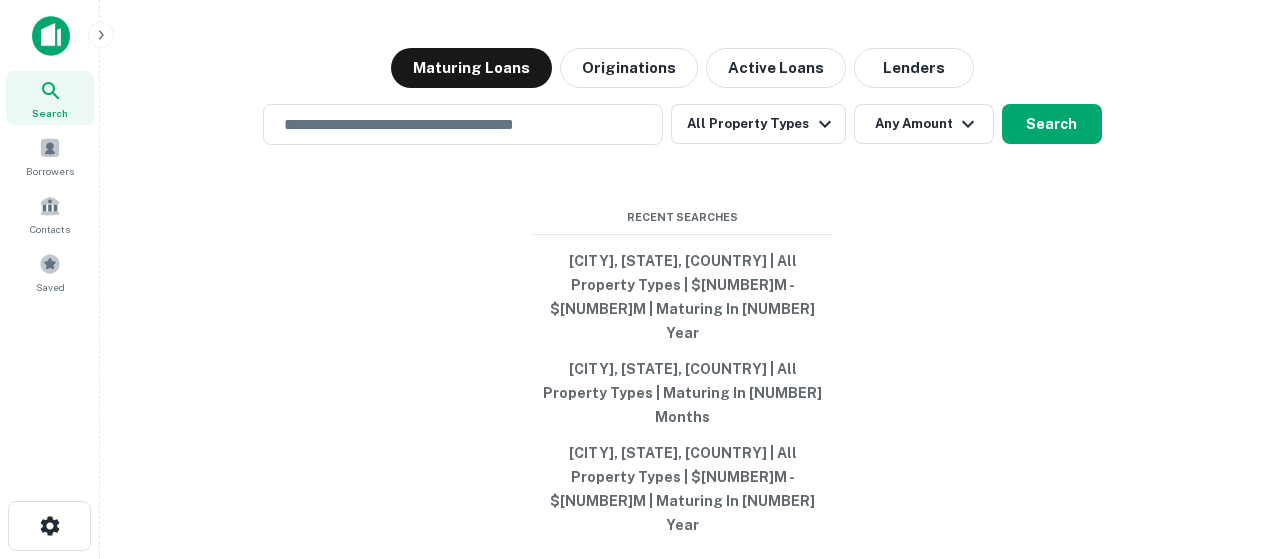 scroll, scrollTop: 0, scrollLeft: 0, axis: both 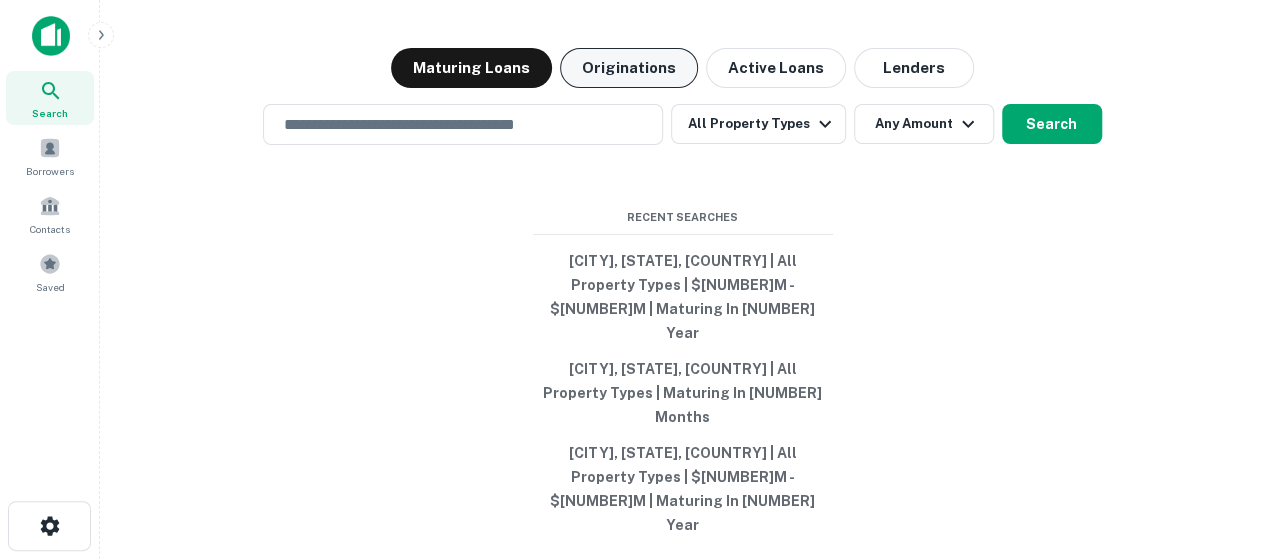 click on "Originations" at bounding box center [629, 68] 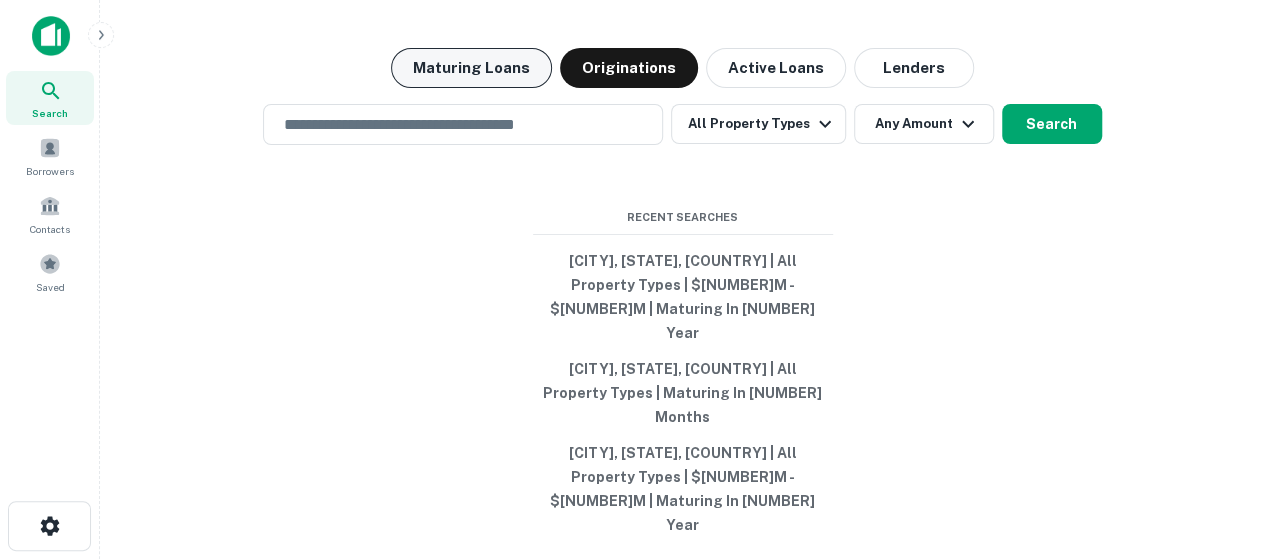 click on "Maturing Loans" at bounding box center [471, 68] 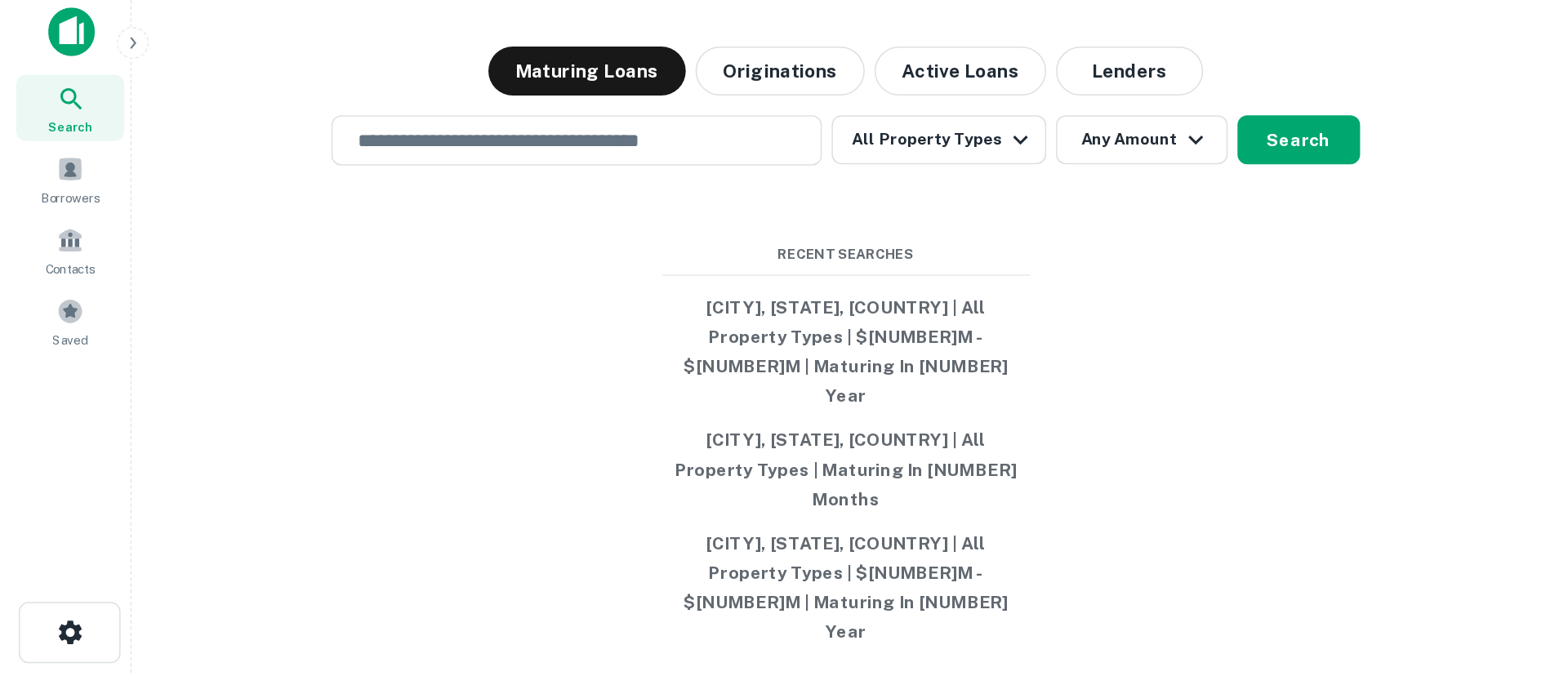 scroll, scrollTop: 0, scrollLeft: 0, axis: both 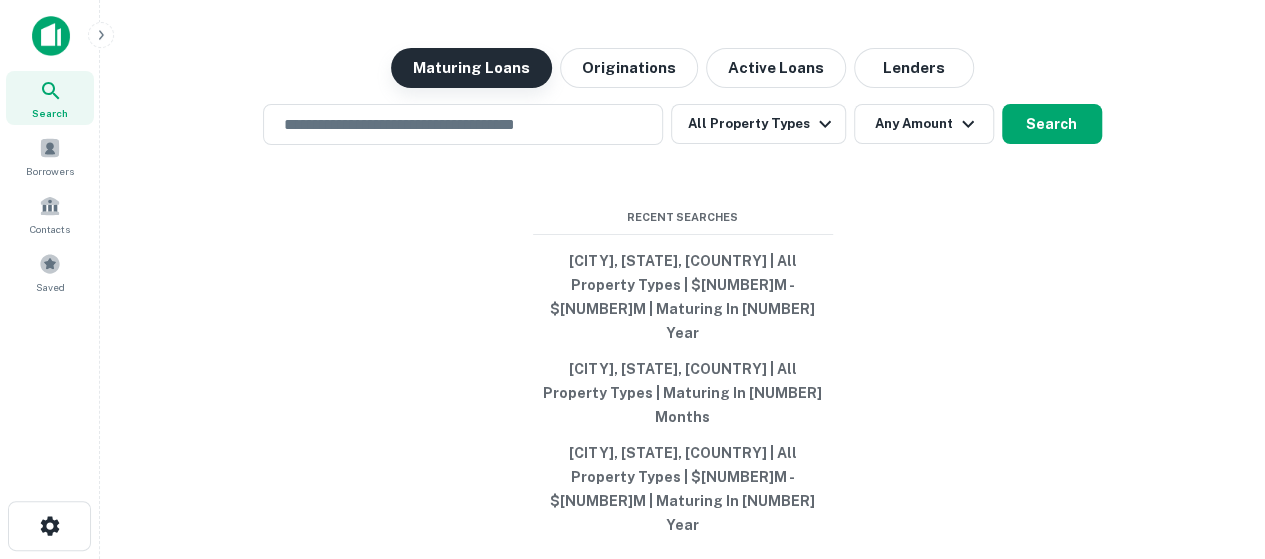 click on "Maturing Loans" at bounding box center (471, 68) 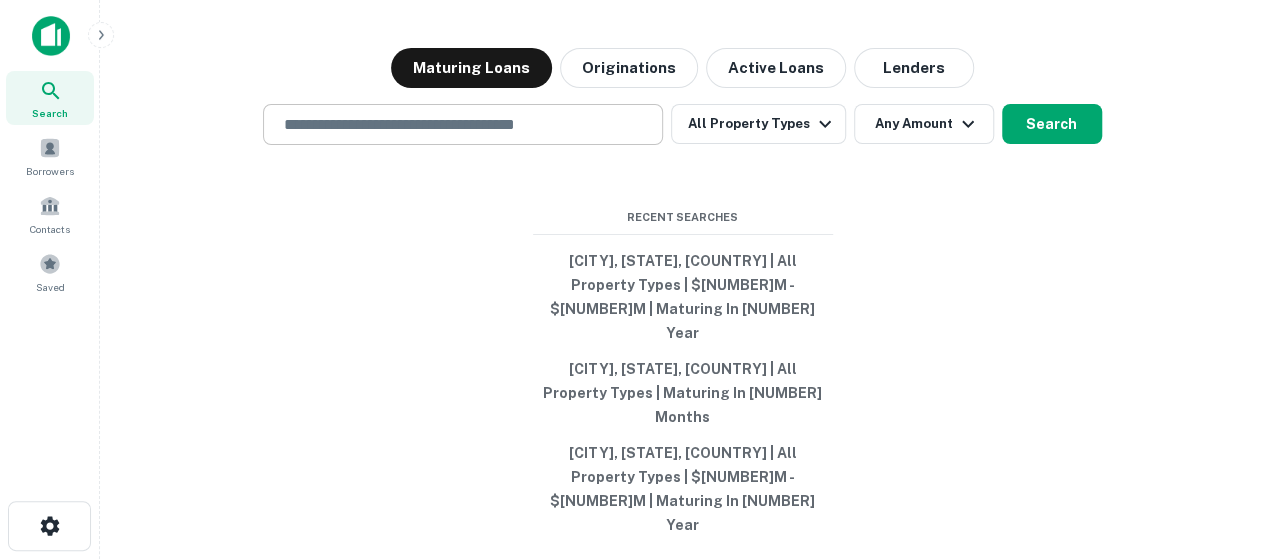 click at bounding box center [463, 124] 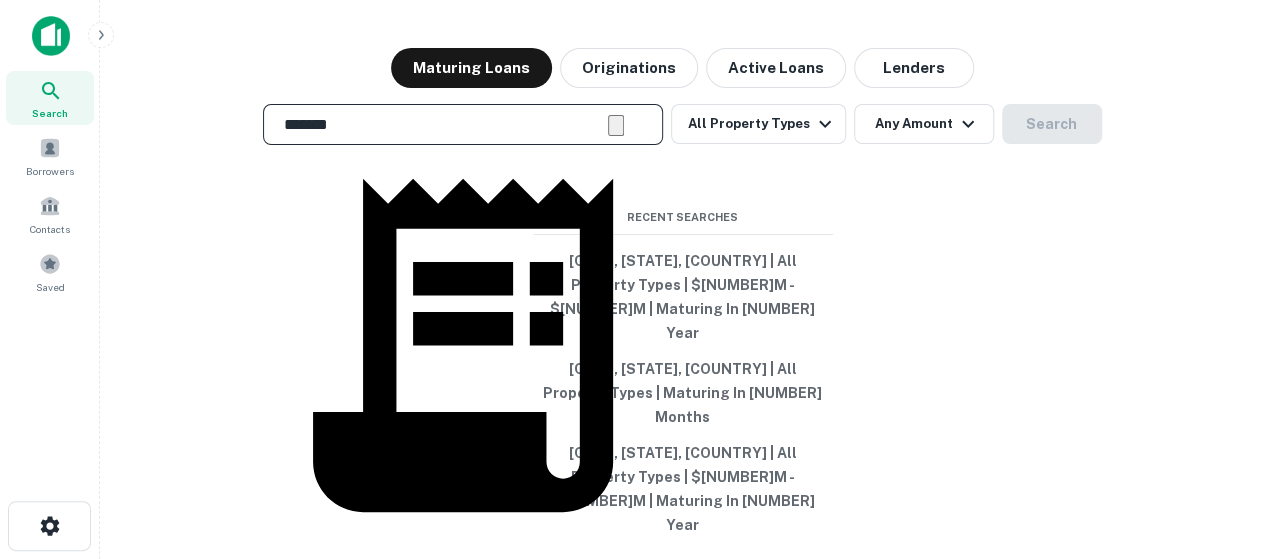 drag, startPoint x: 379, startPoint y: 185, endPoint x: 286, endPoint y: 190, distance: 93.13431 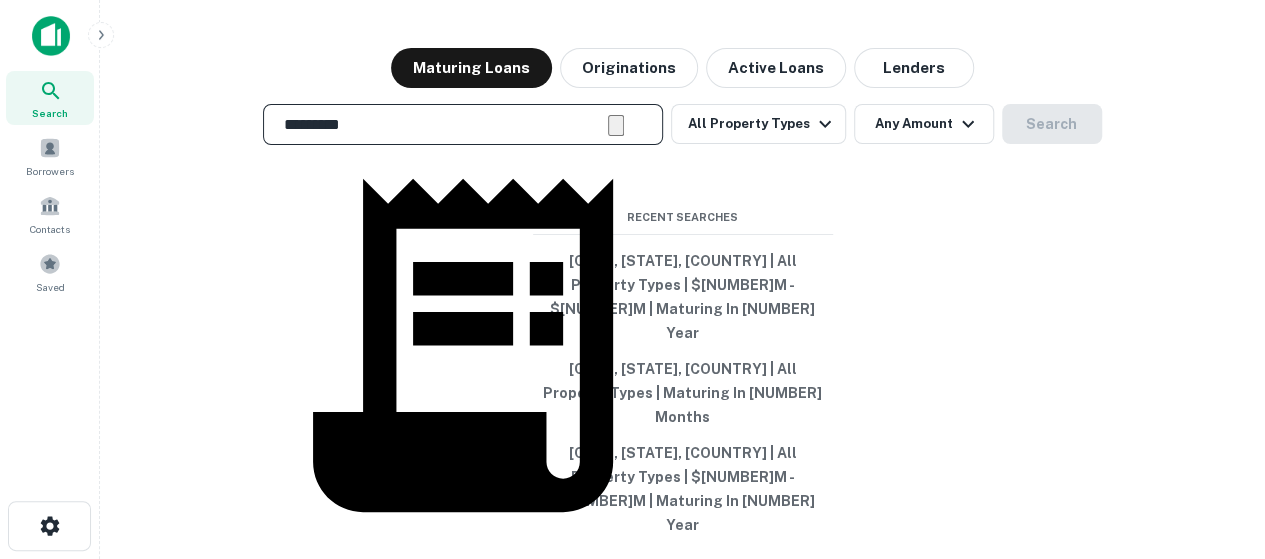 click on "Oak Brook, IL, USA" at bounding box center [463, 1116] 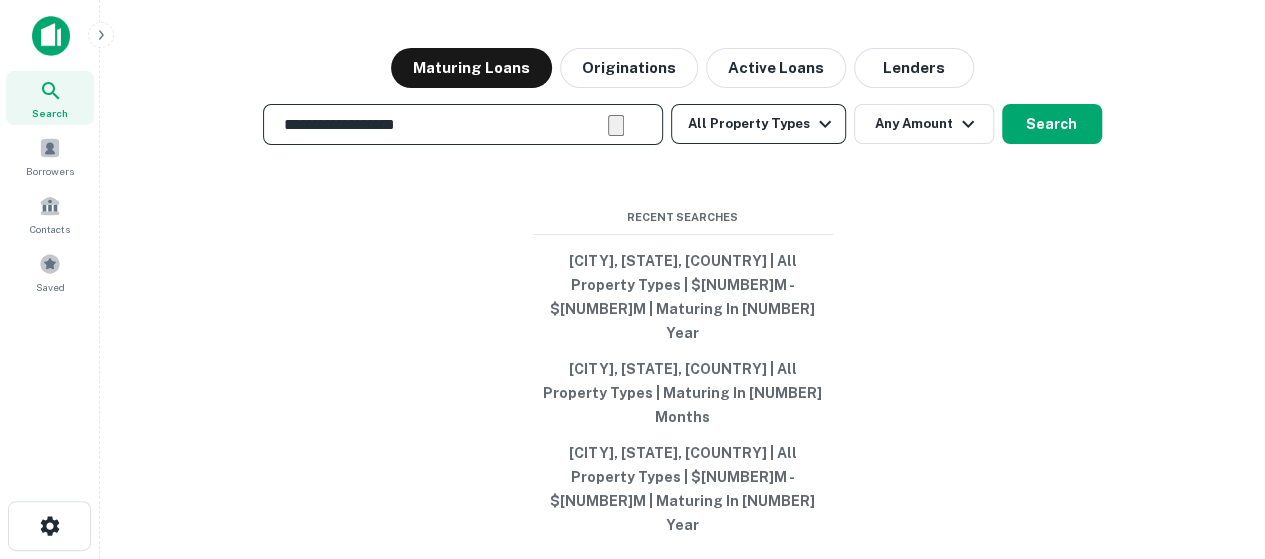 type on "**********" 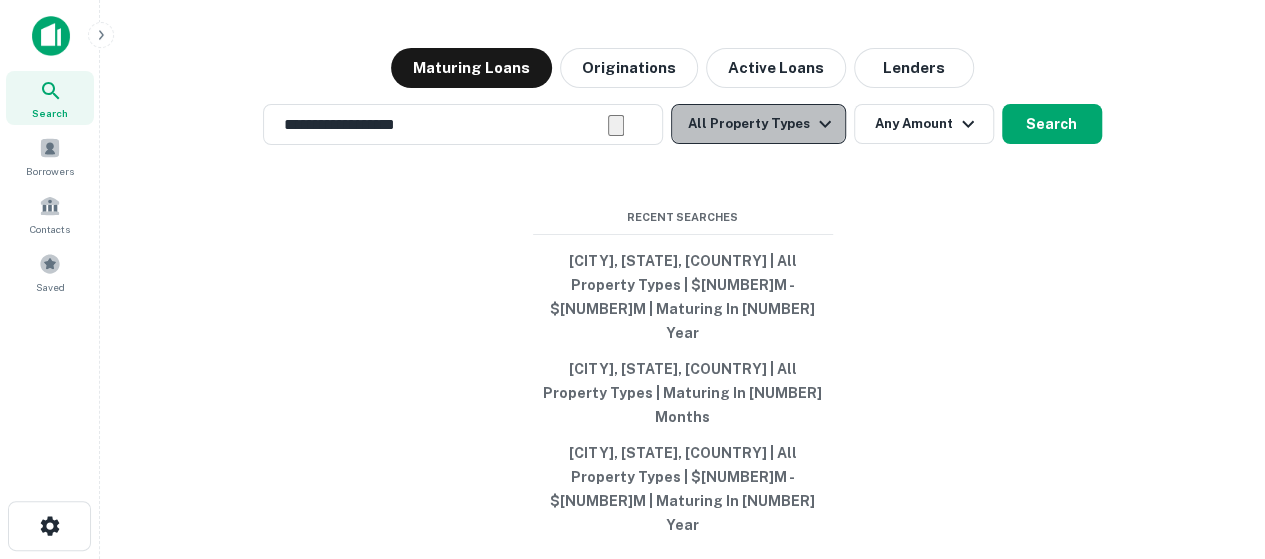 click at bounding box center (825, 124) 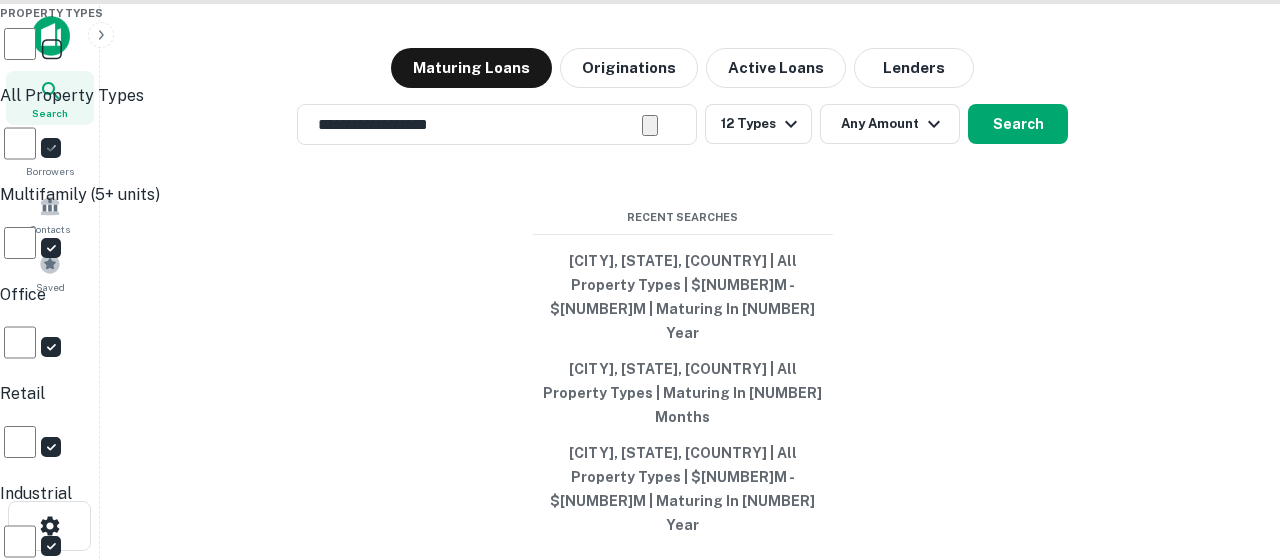 click at bounding box center [640, 279] 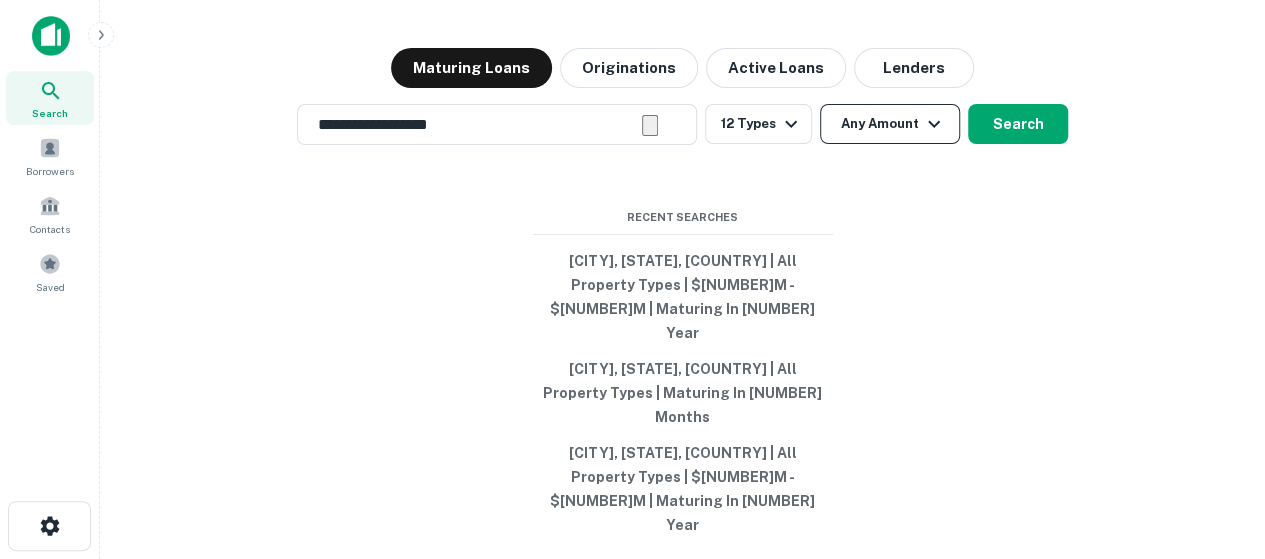 click on "Any Amount" at bounding box center [890, 124] 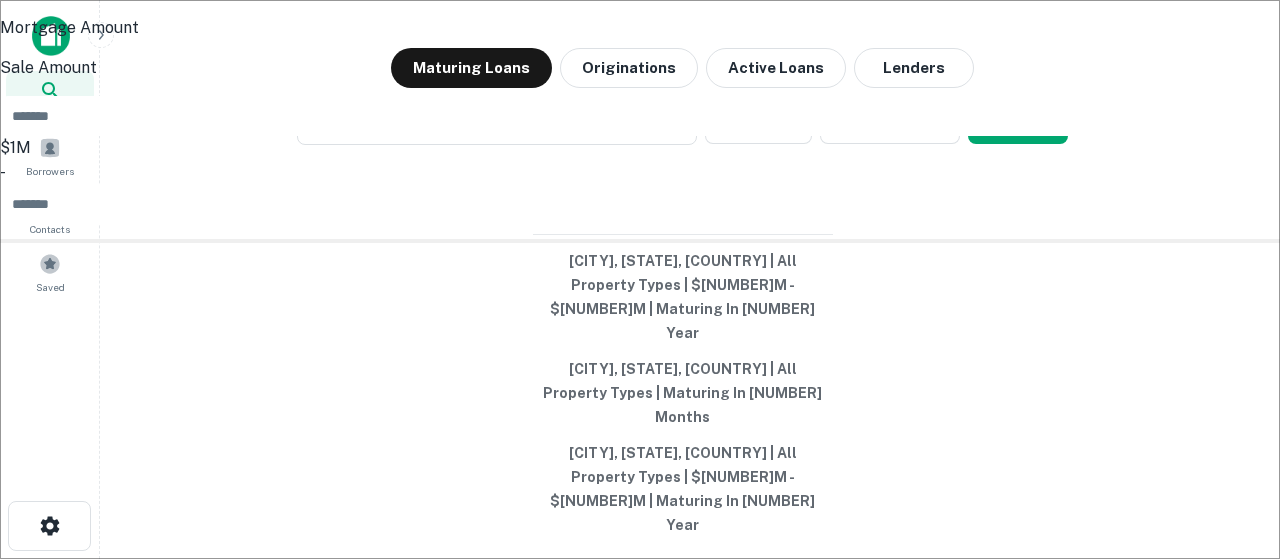 type on "*******" 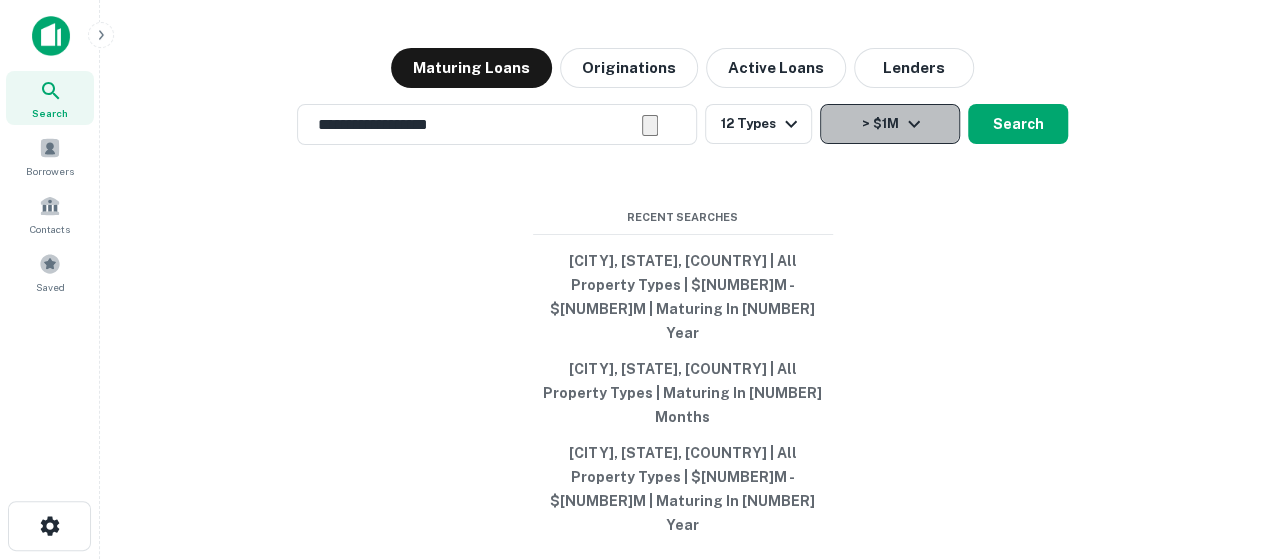 click at bounding box center [914, 124] 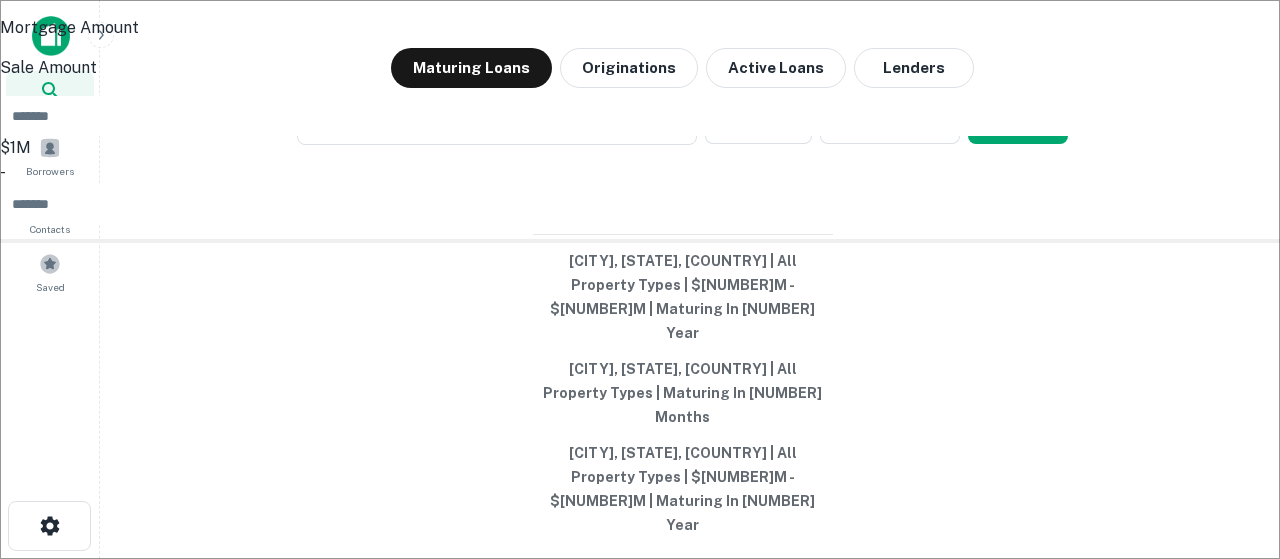 drag, startPoint x: 794, startPoint y: 306, endPoint x: 723, endPoint y: 303, distance: 71.063354 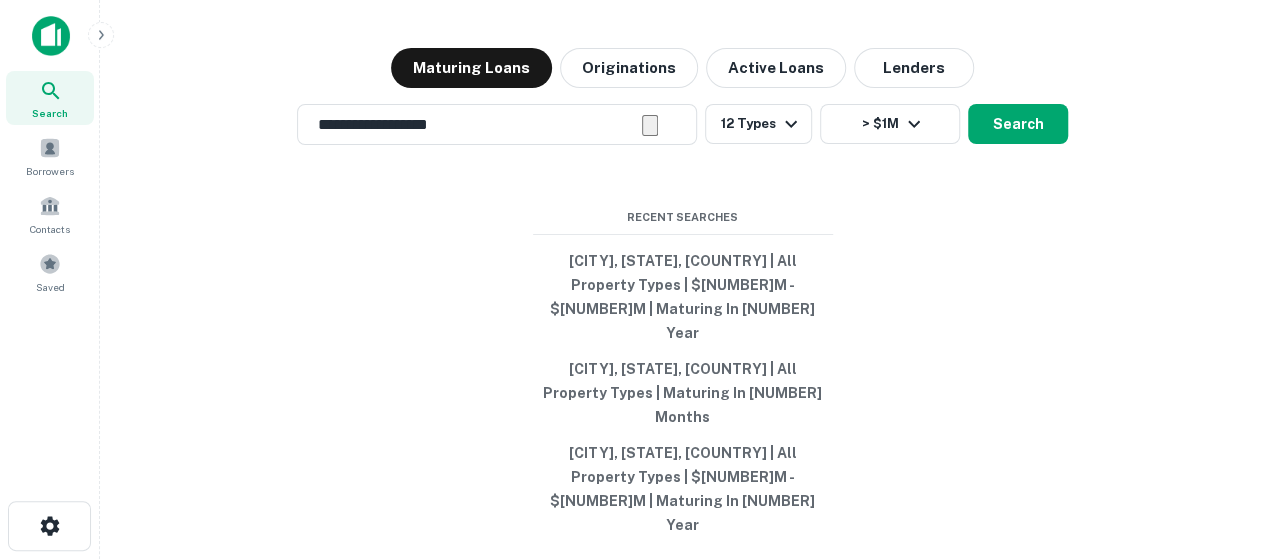 click on "Search" at bounding box center (1018, 124) 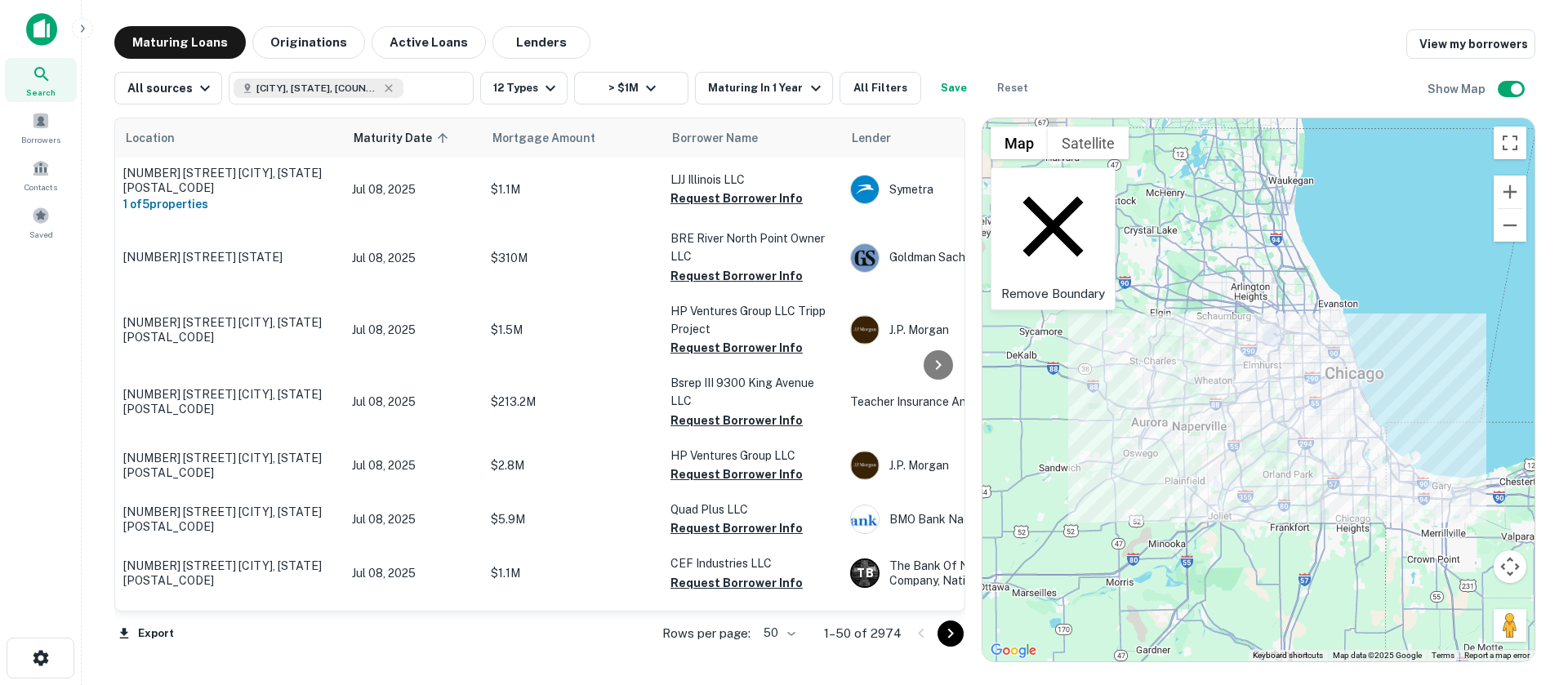 click on "Remove Boundary" at bounding box center (1053, 238) 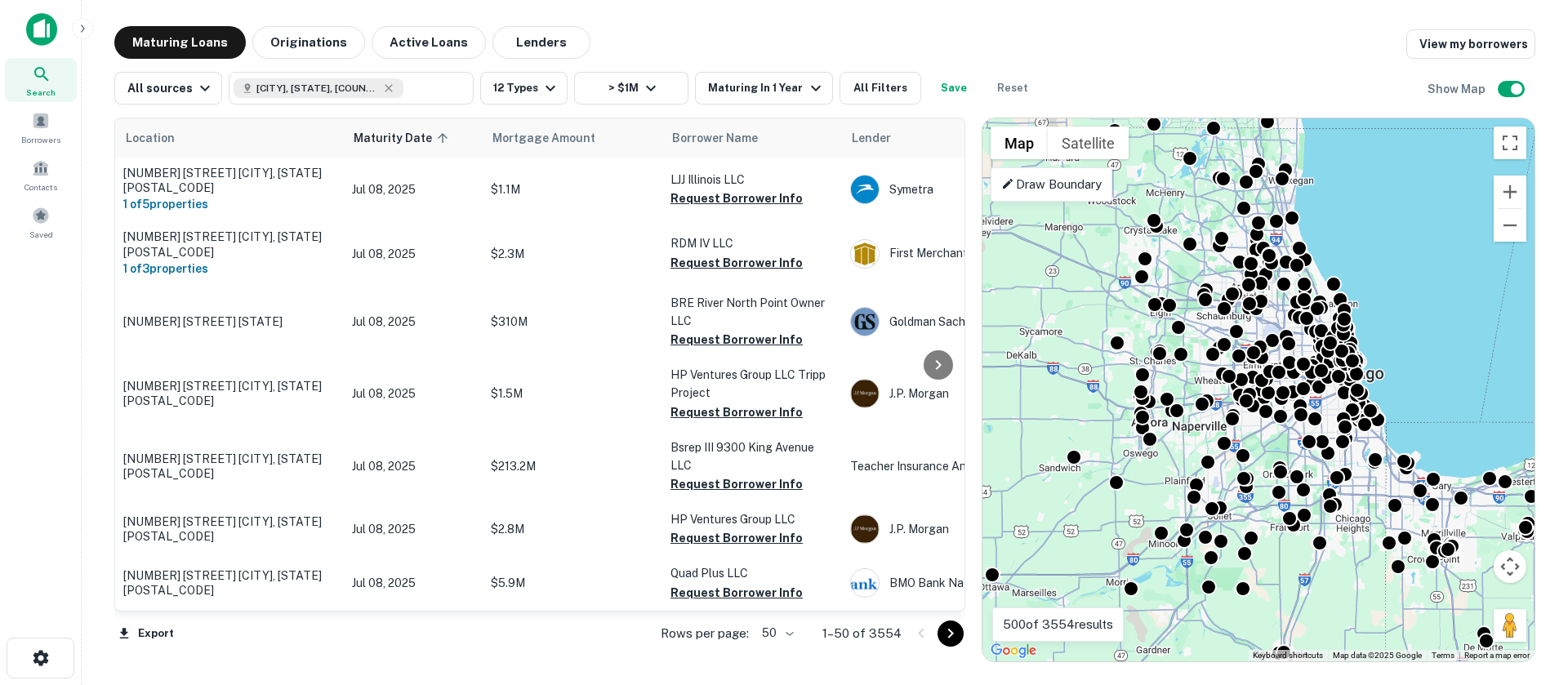 click on "Draw Boundary" at bounding box center [1051, 185] 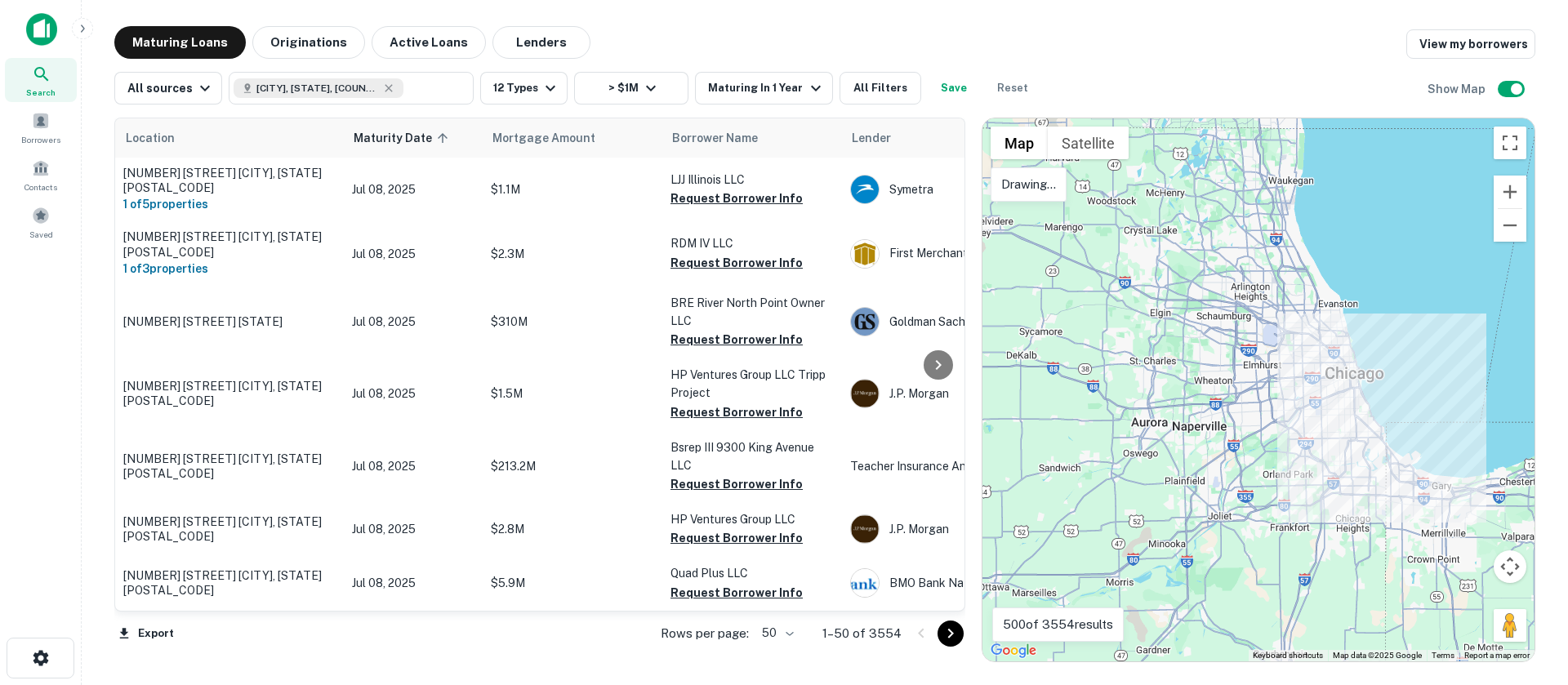 drag, startPoint x: 1138, startPoint y: 328, endPoint x: 1306, endPoint y: 449, distance: 207.03864 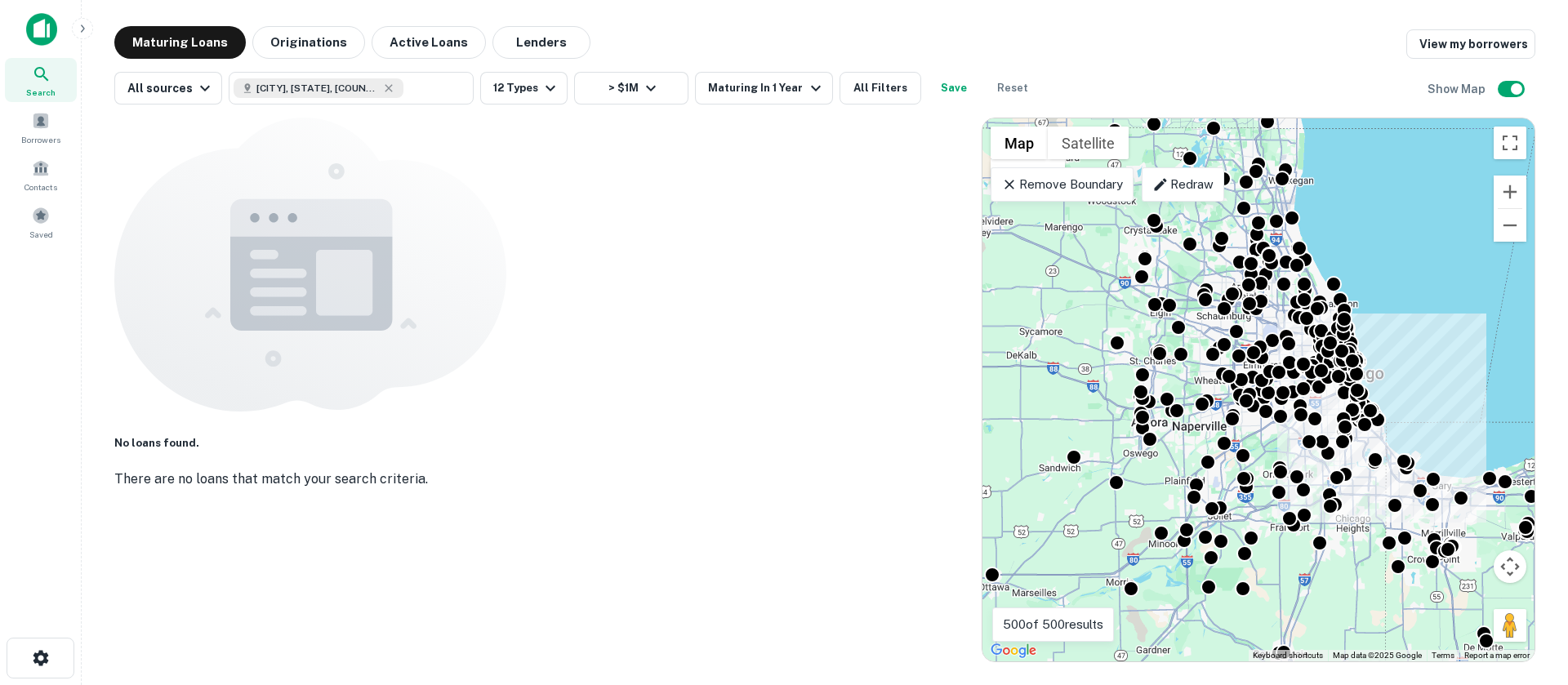 click on "Remove Boundary" at bounding box center [1062, 185] 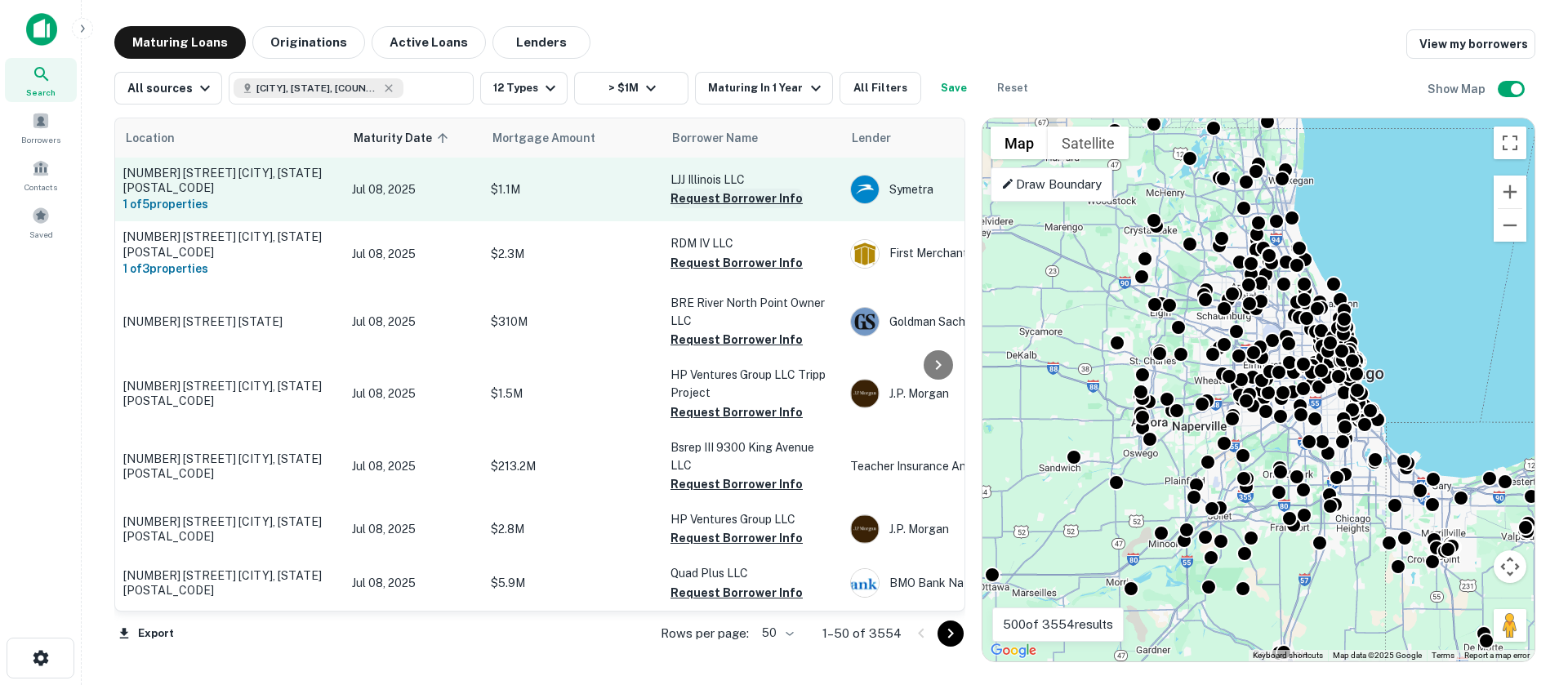 click on "Request Borrower Info" at bounding box center [737, 198] 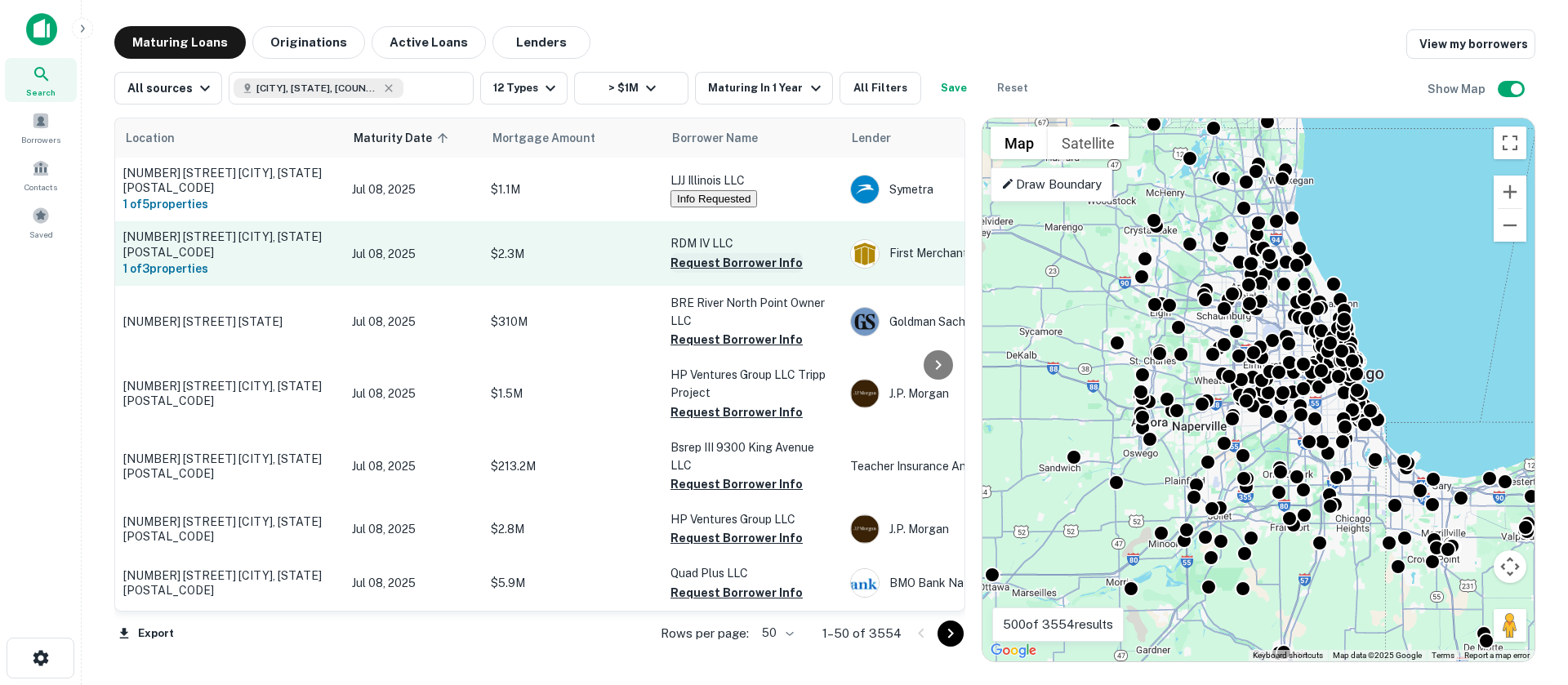 click on "Request Borrower Info" at bounding box center (737, 263) 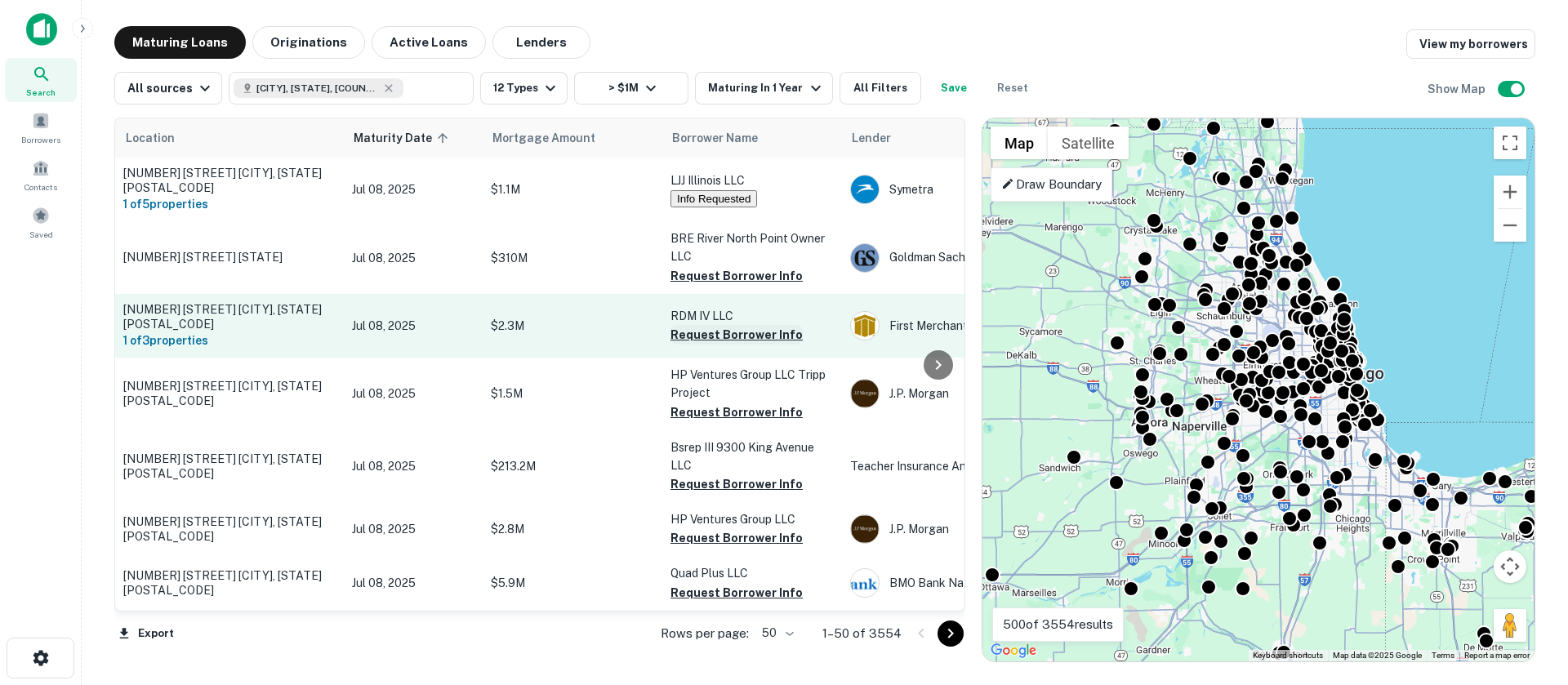 click on "Request Borrower Info" at bounding box center [737, 335] 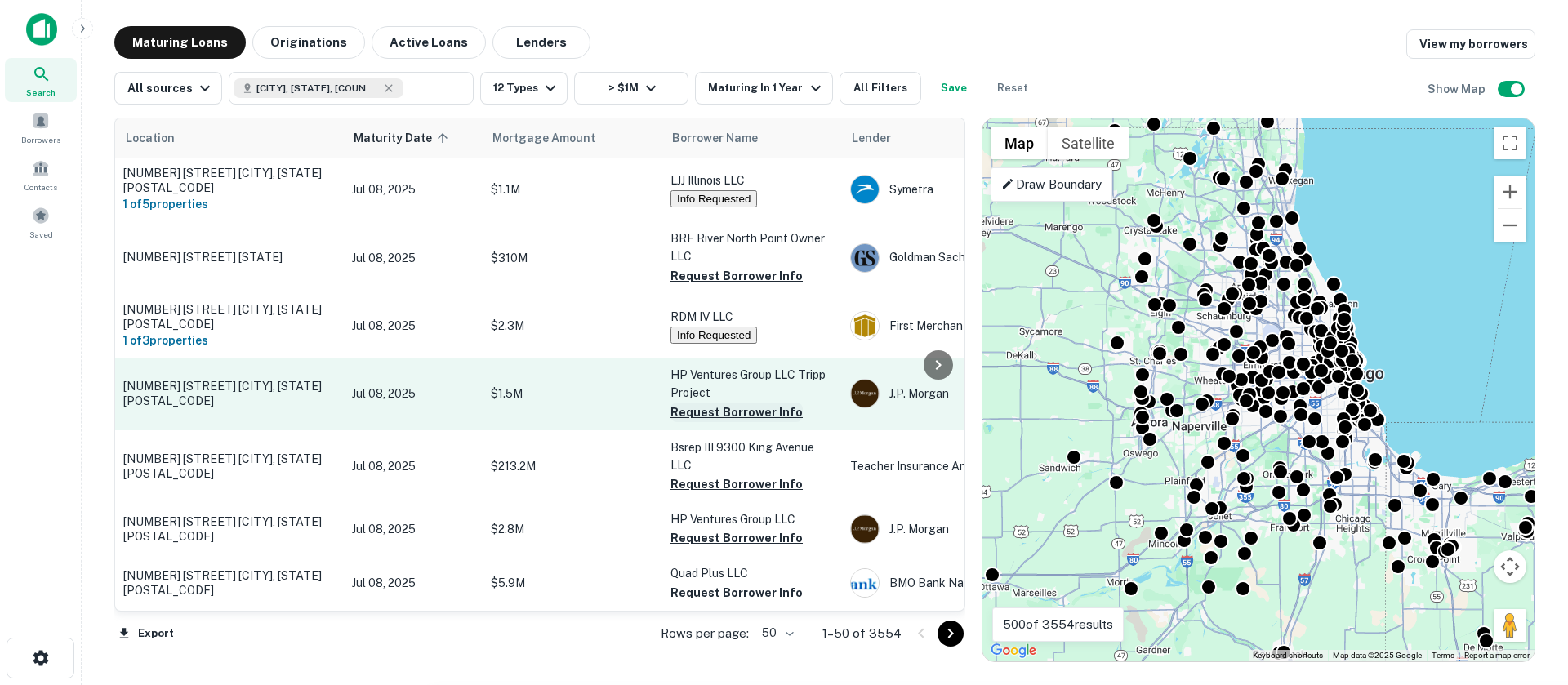 click on "Request Borrower Info" at bounding box center (737, 412) 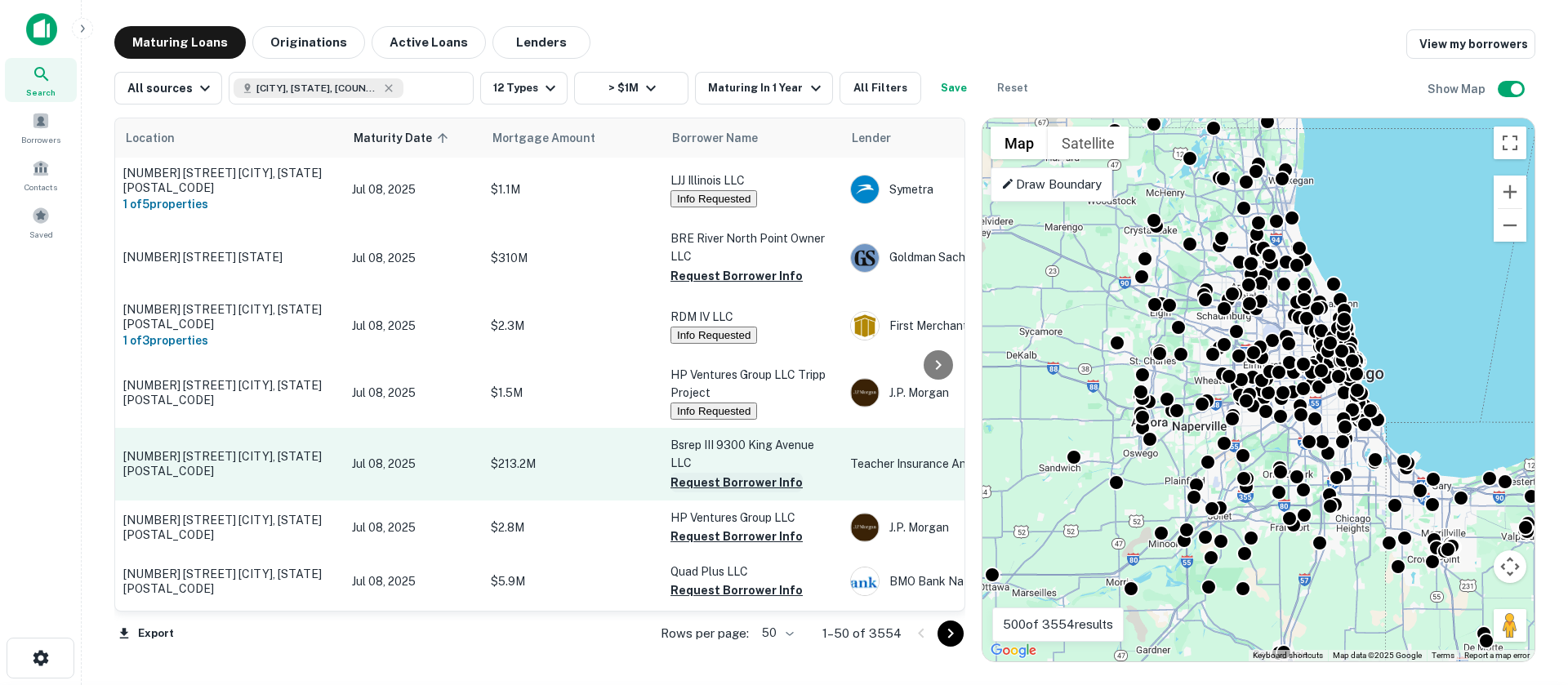 click on "Request Borrower Info" at bounding box center (737, 483) 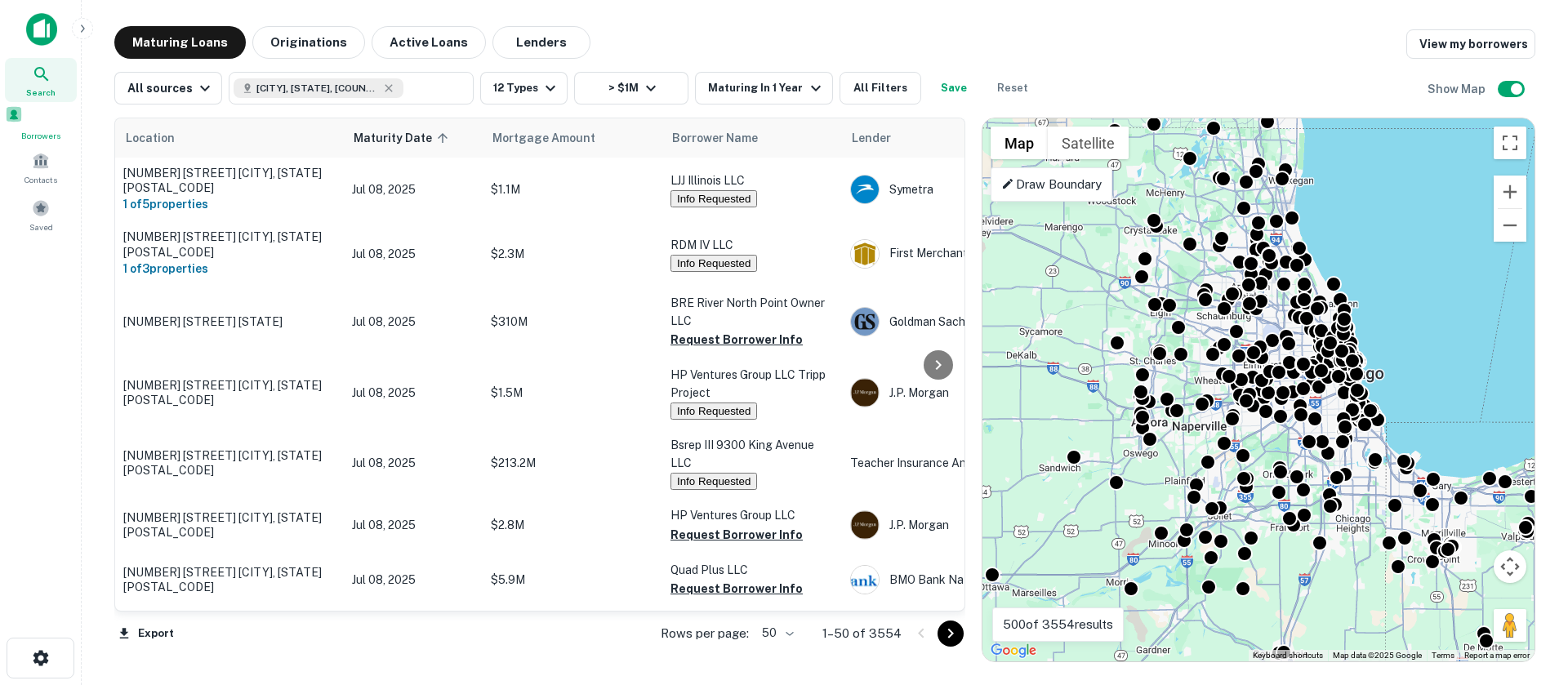 click on "Borrowers" at bounding box center (41, 136) 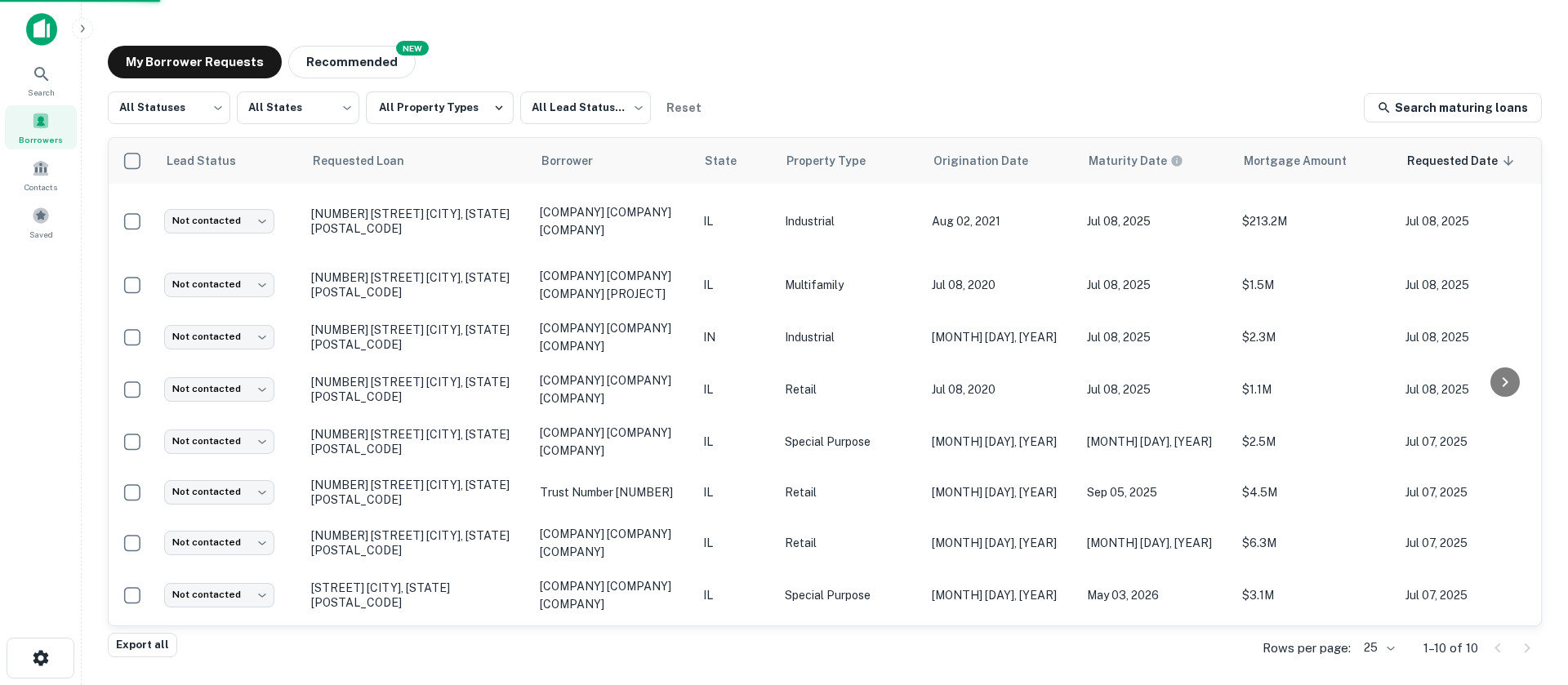 scroll, scrollTop: 0, scrollLeft: 0, axis: both 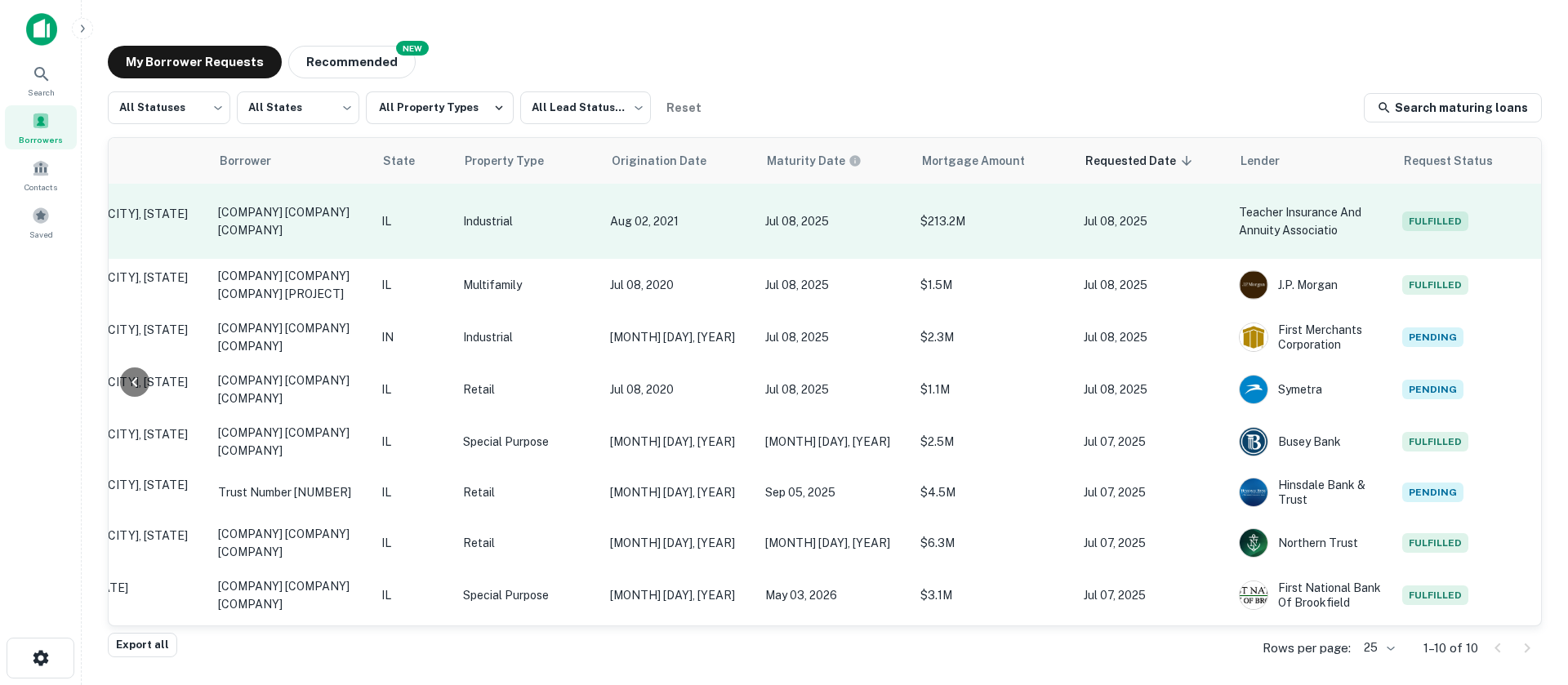 click on "Fulfilled" at bounding box center (1435, 221) 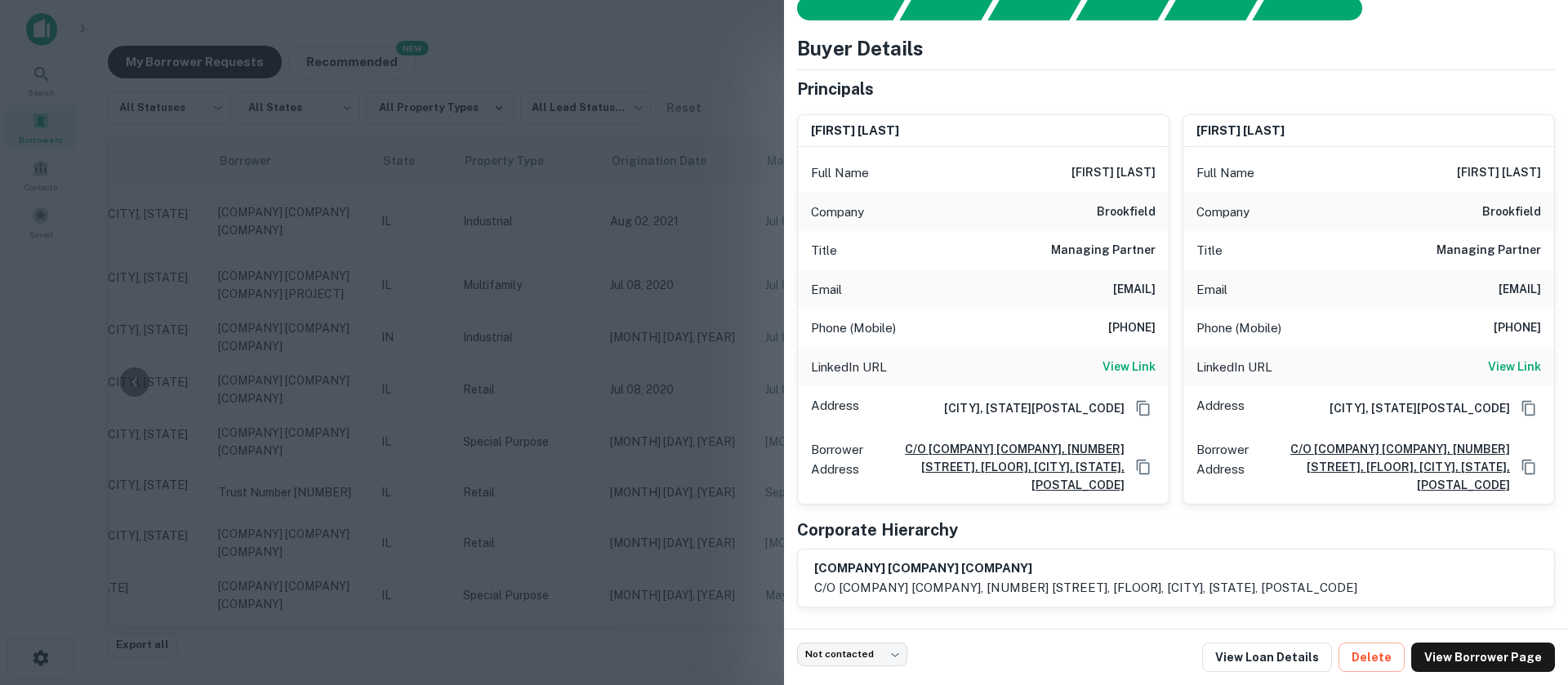 scroll, scrollTop: 0, scrollLeft: 0, axis: both 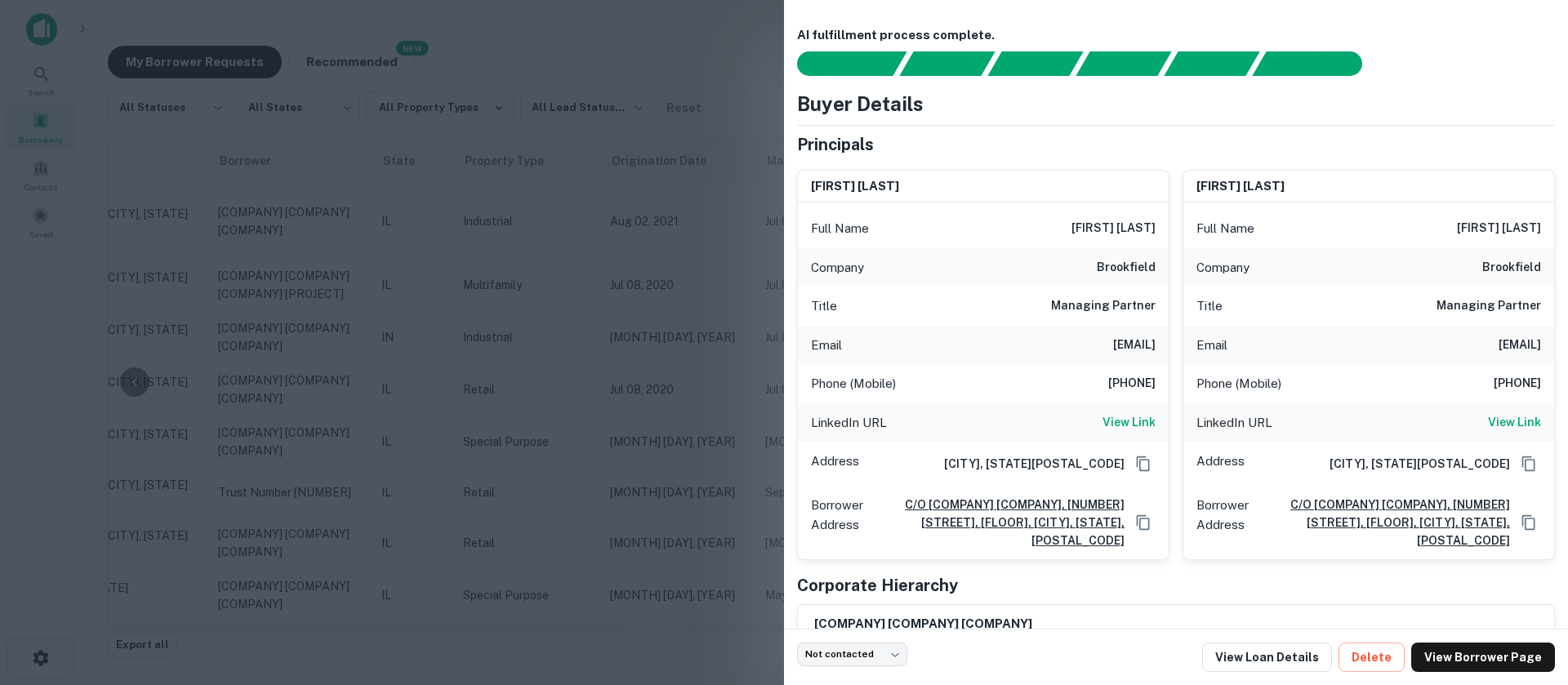 click at bounding box center [784, 342] 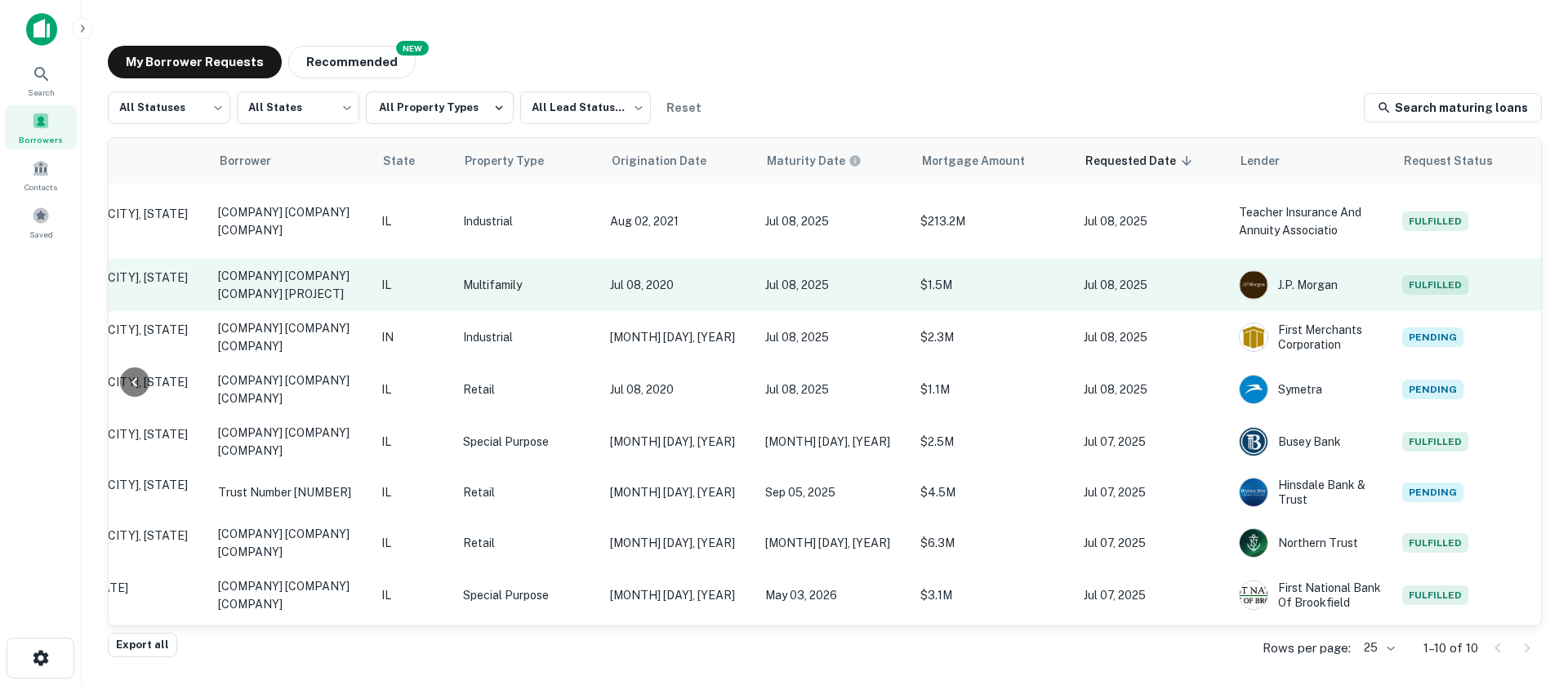 click on "Fulfilled" at bounding box center [1435, 285] 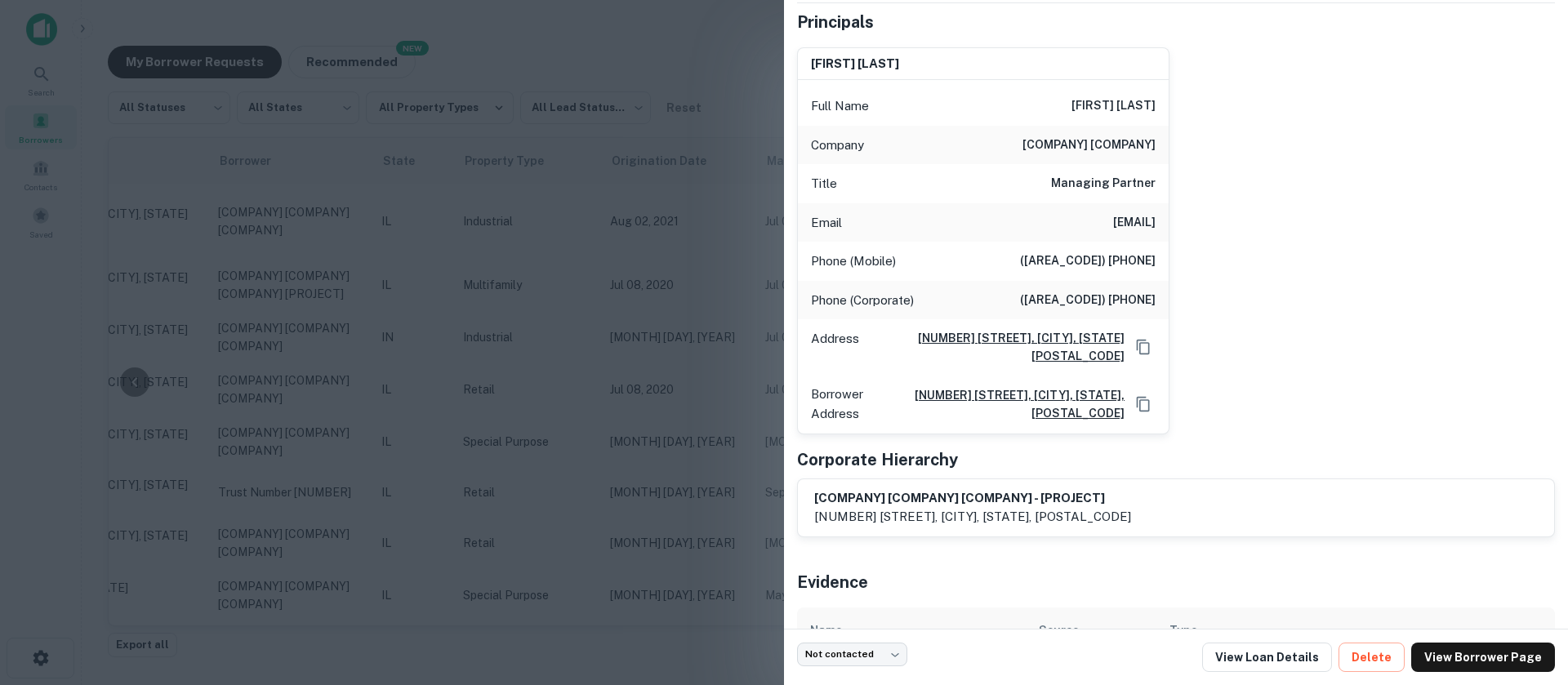 scroll, scrollTop: 0, scrollLeft: 0, axis: both 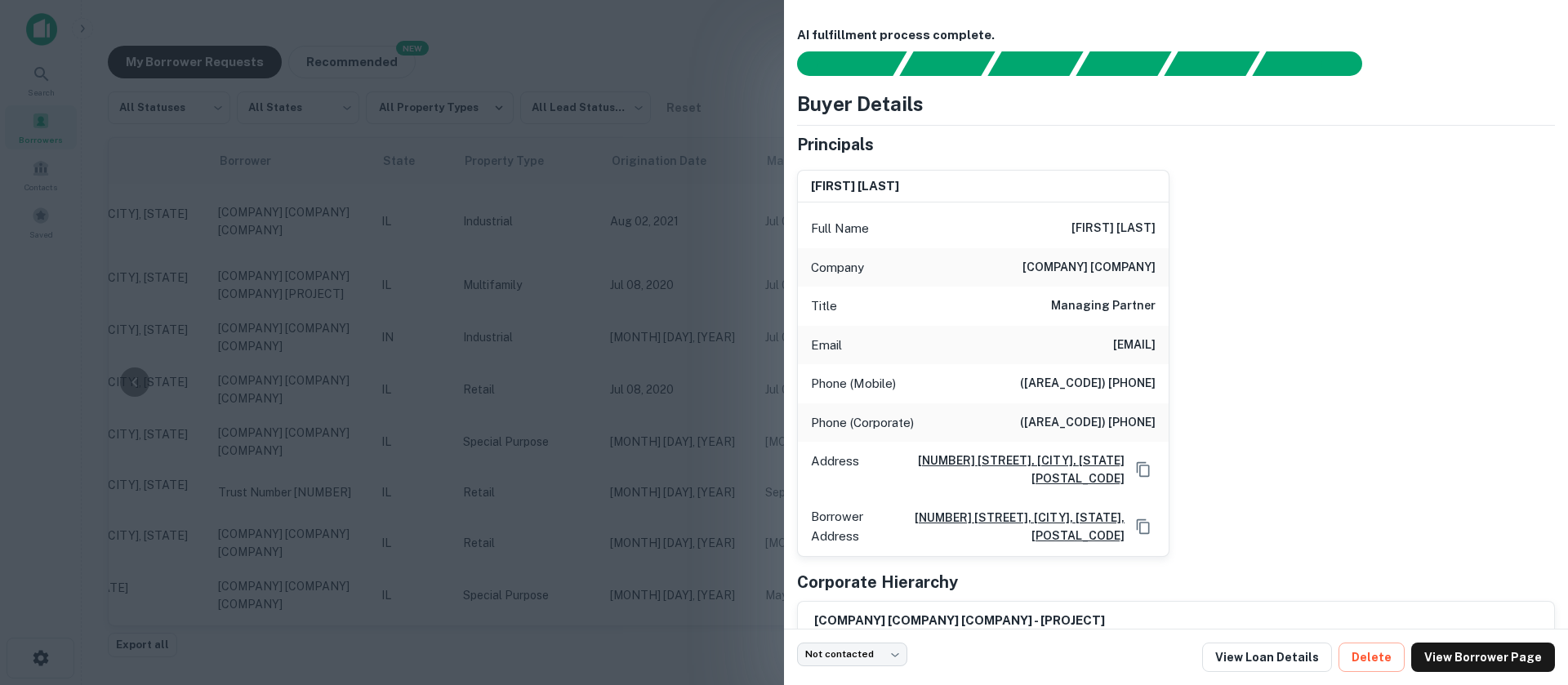 click at bounding box center [784, 342] 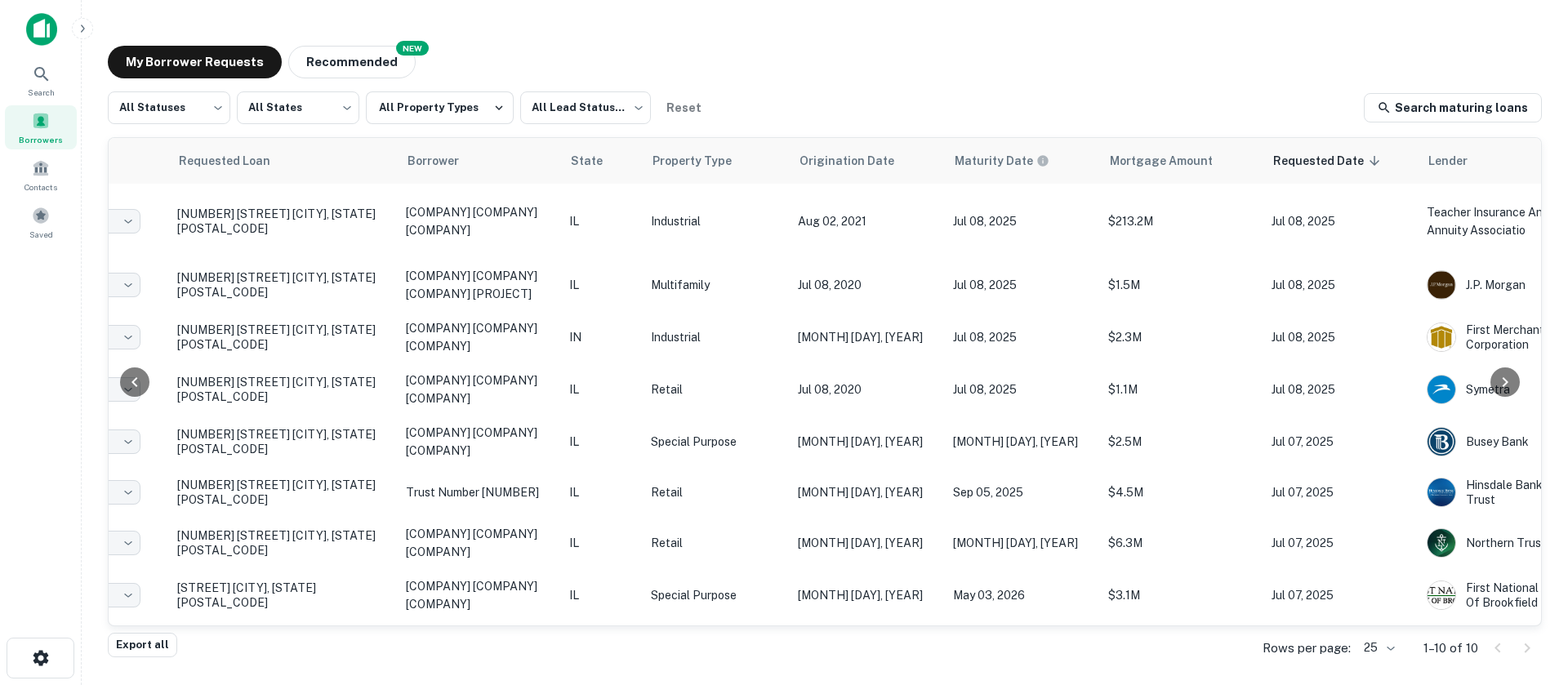 scroll, scrollTop: 0, scrollLeft: 112, axis: horizontal 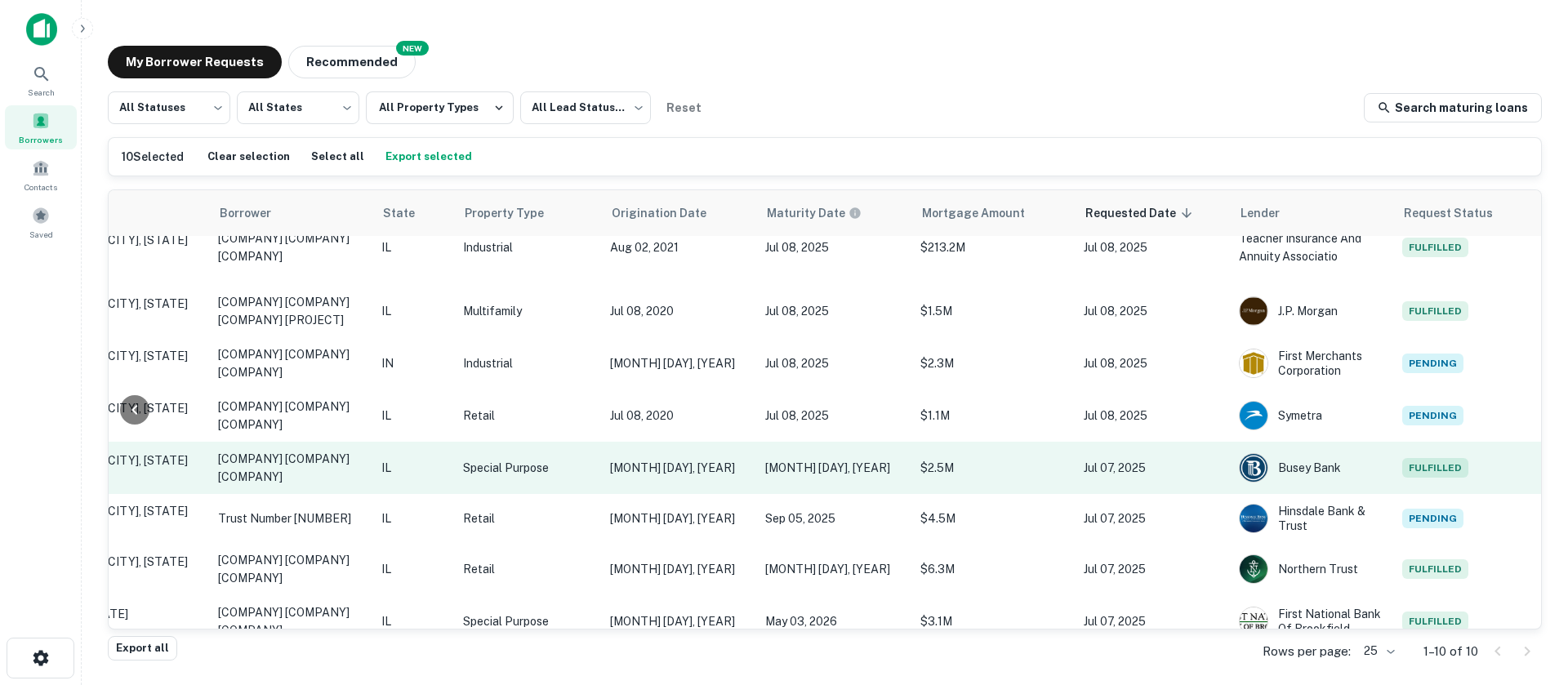 click on "Fulfilled" at bounding box center [1435, 468] 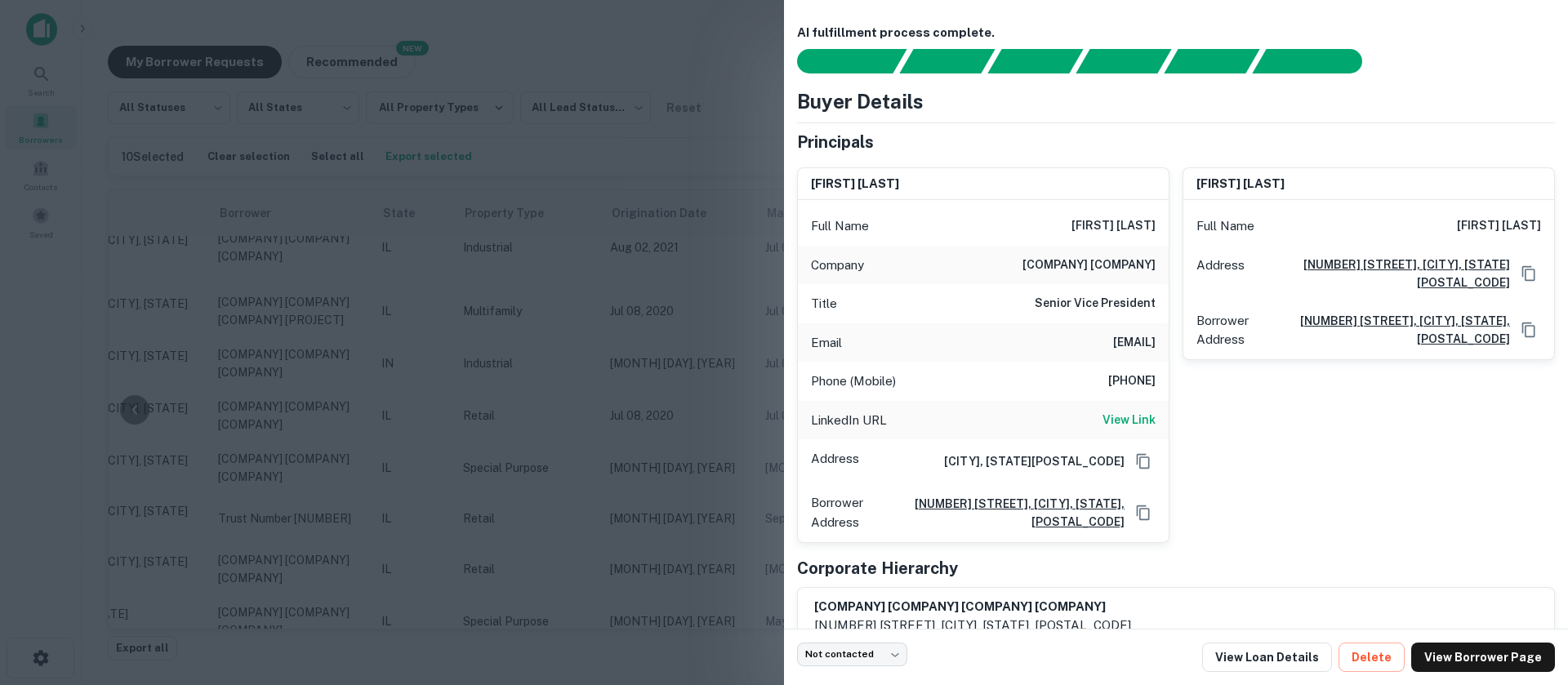 scroll, scrollTop: 0, scrollLeft: 0, axis: both 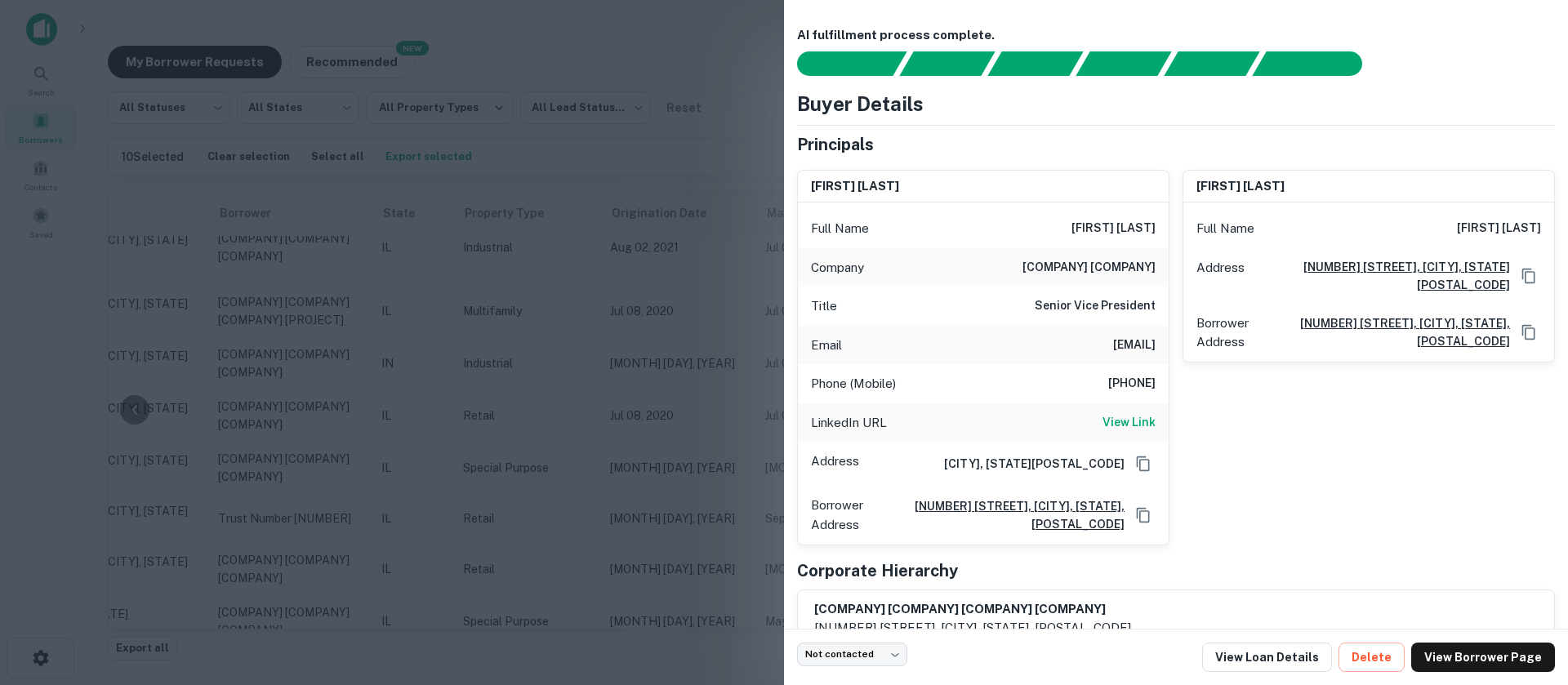 click at bounding box center [784, 342] 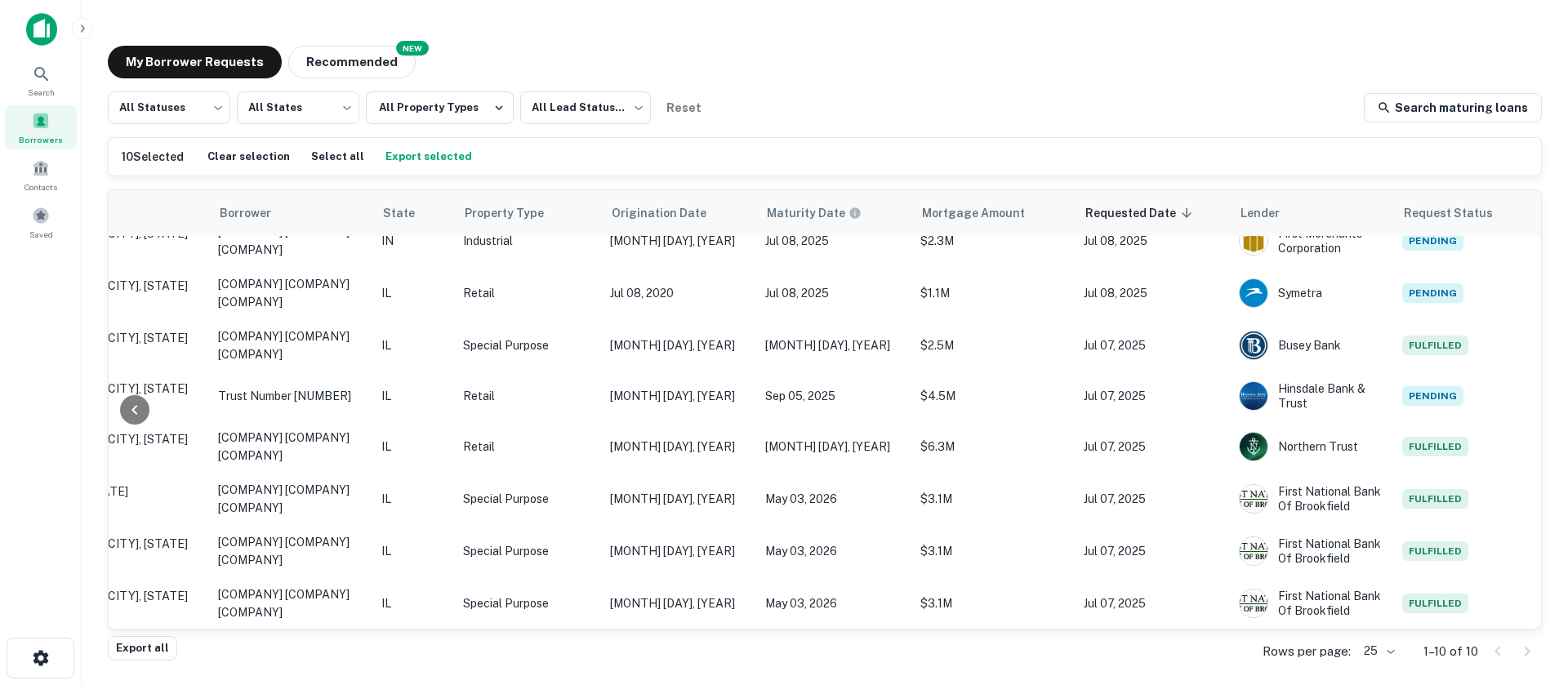scroll, scrollTop: 0, scrollLeft: 341, axis: horizontal 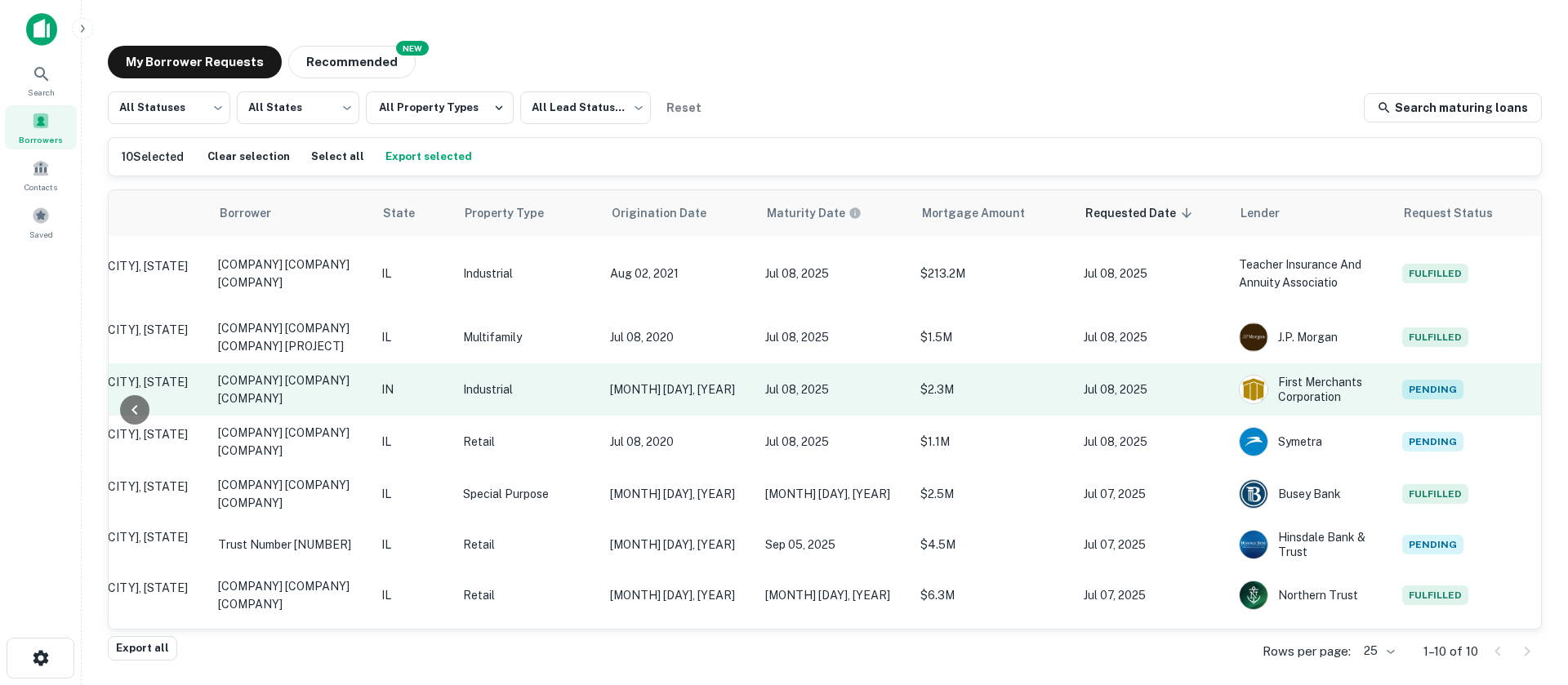 click on "$2.3M" at bounding box center [414, 389] 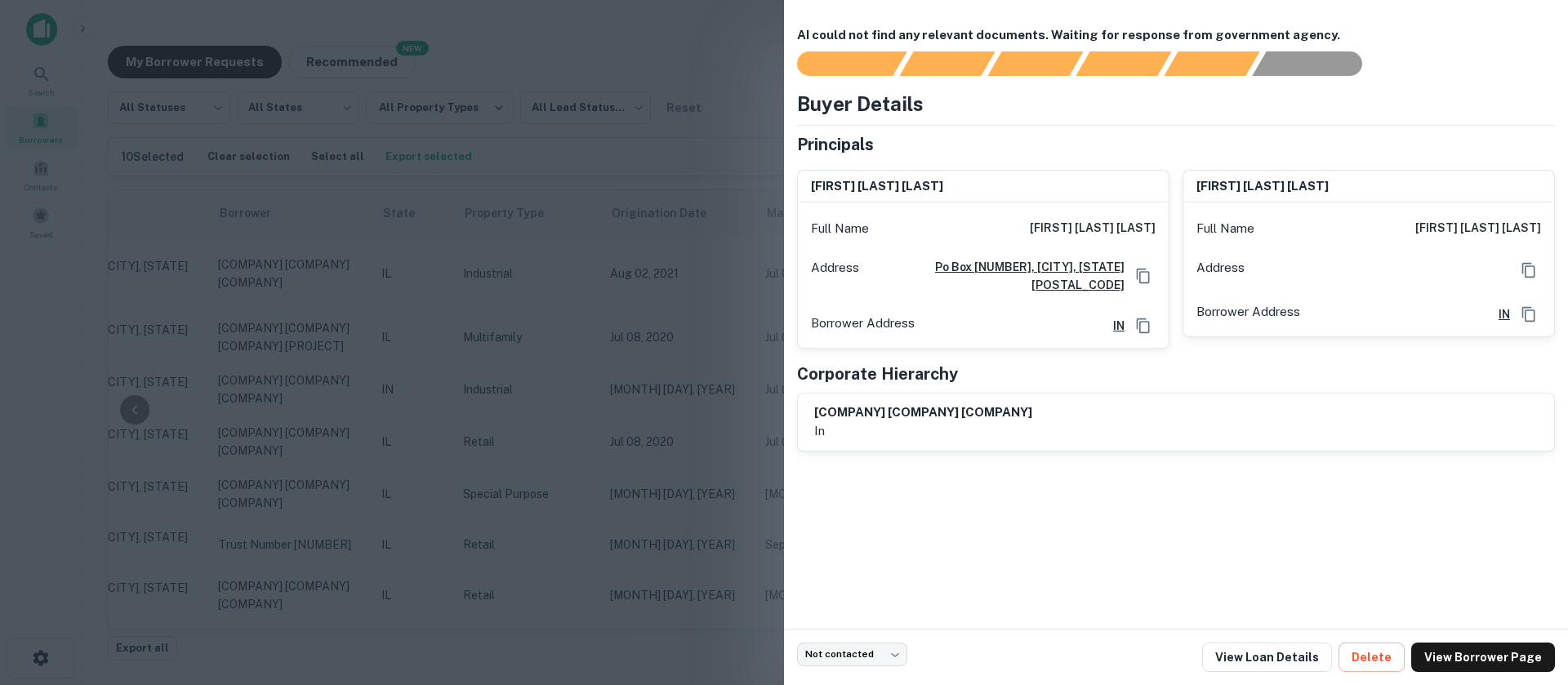 click at bounding box center (784, 342) 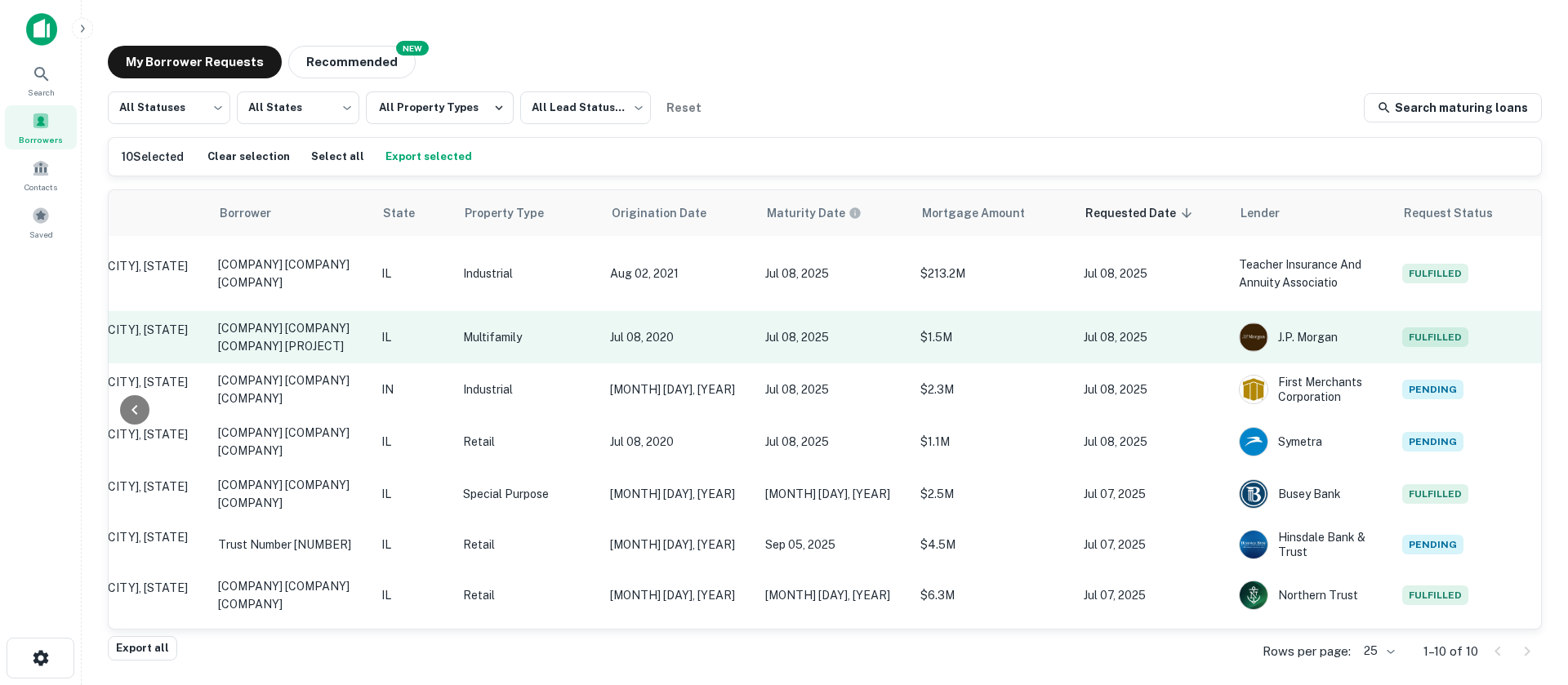 scroll, scrollTop: 149, scrollLeft: 341, axis: both 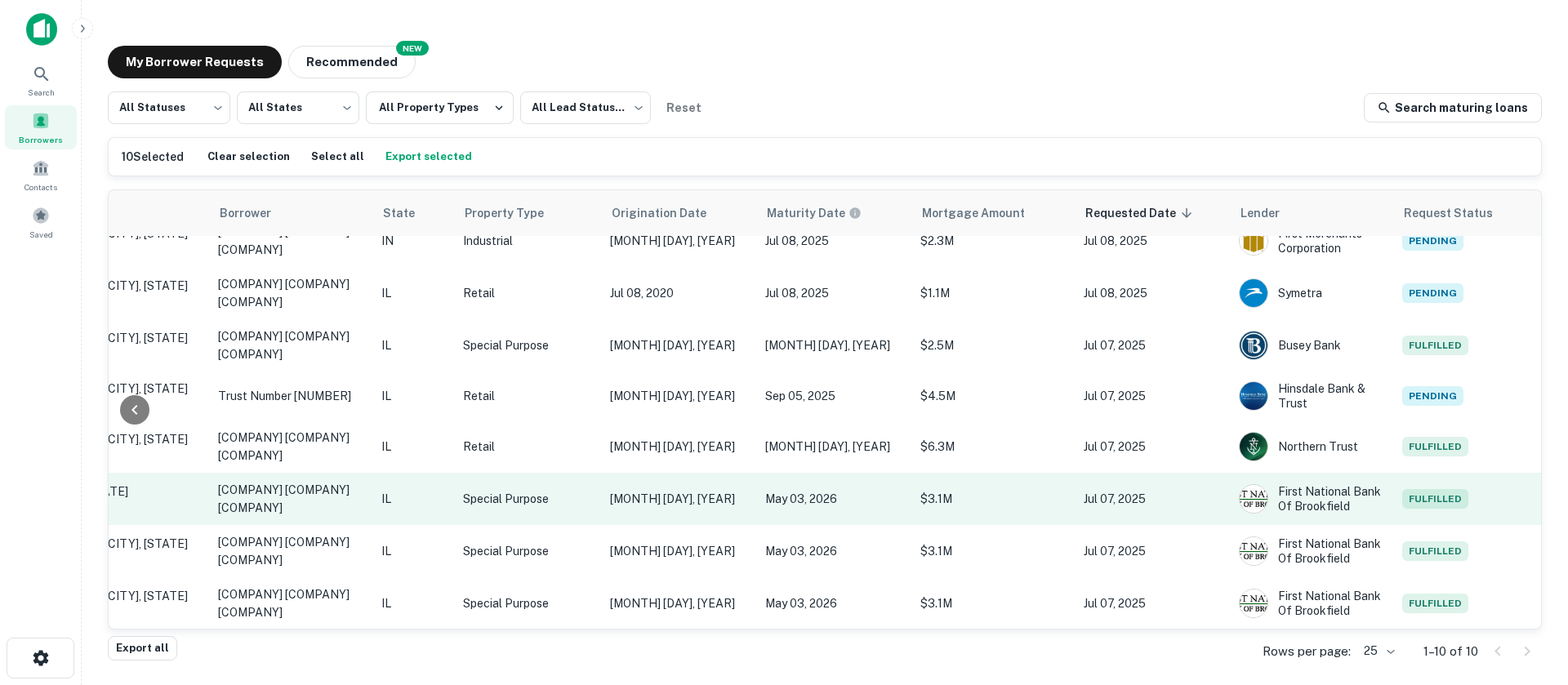 click on "Fulfilled" at bounding box center [1435, 499] 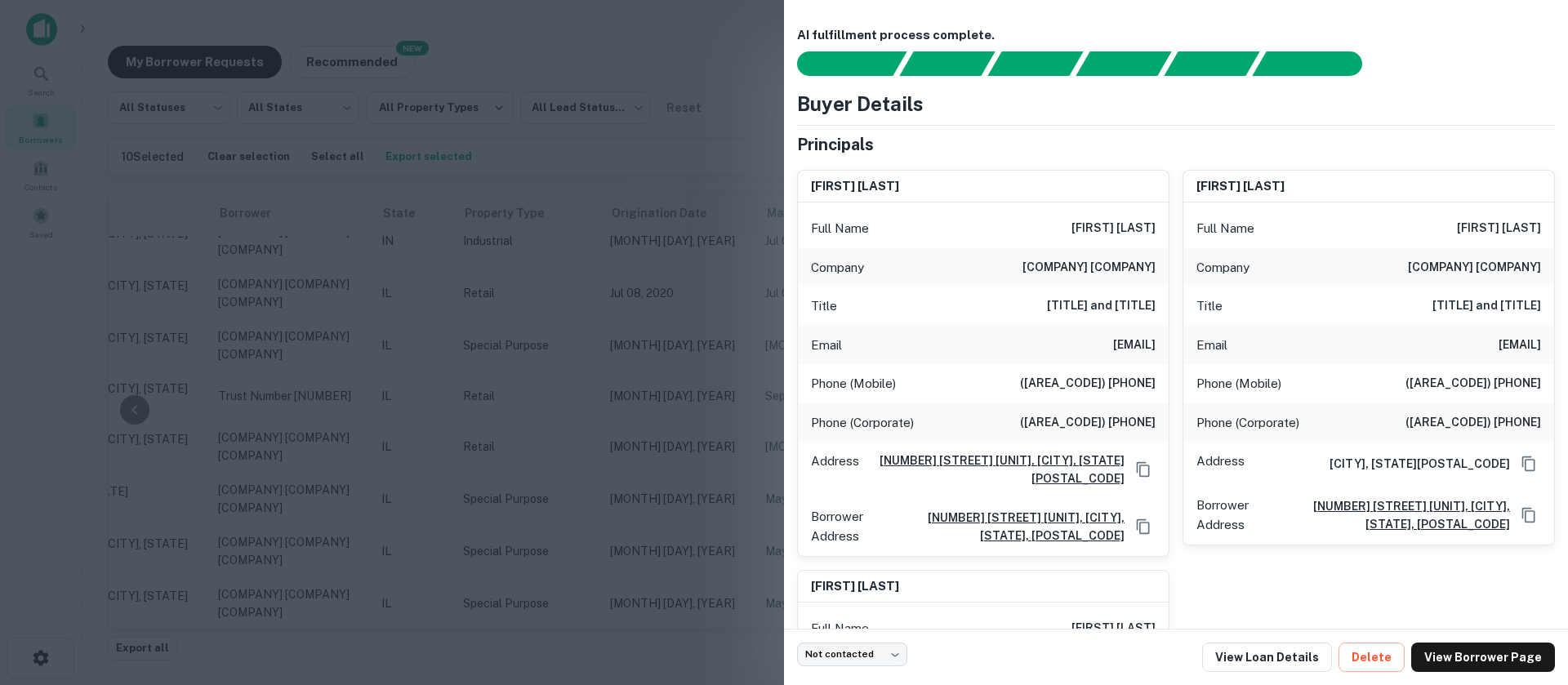 click at bounding box center (784, 342) 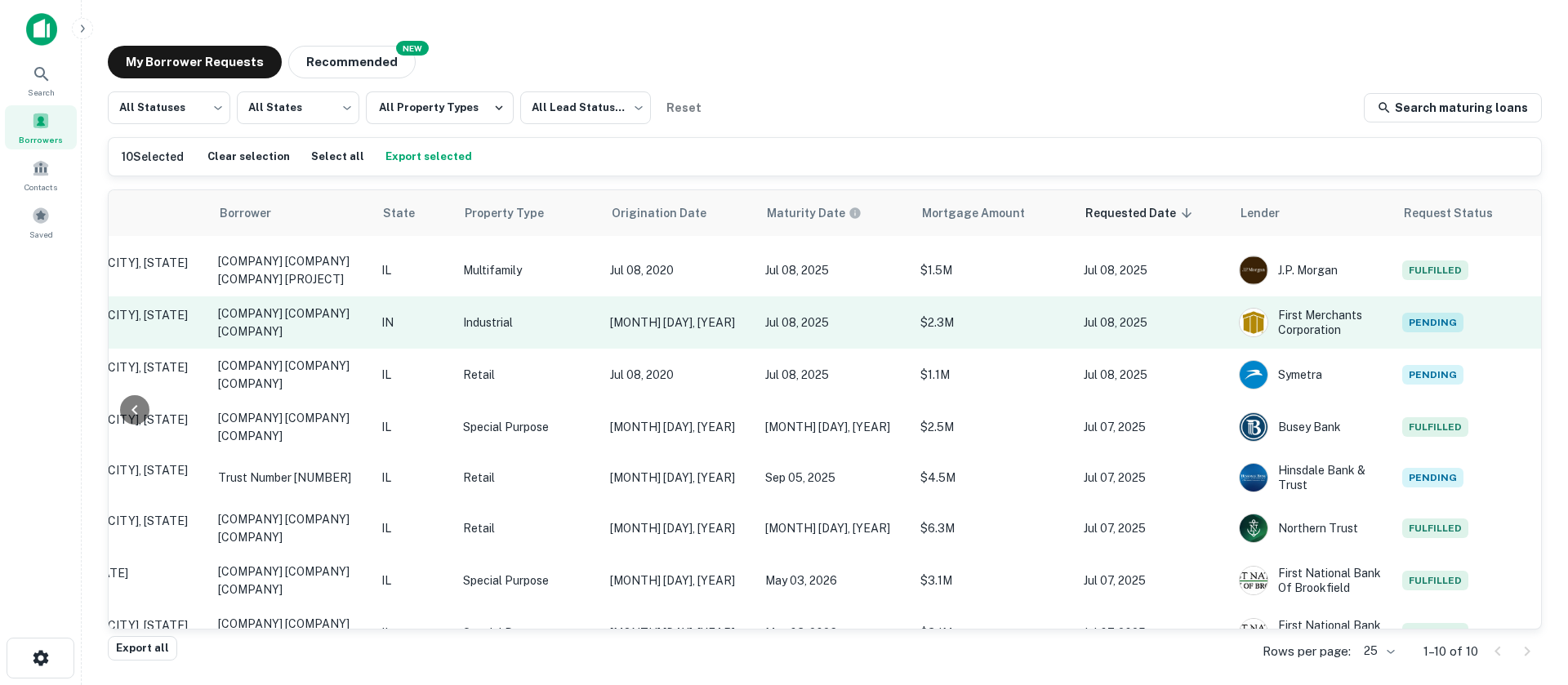 scroll, scrollTop: 0, scrollLeft: 341, axis: horizontal 